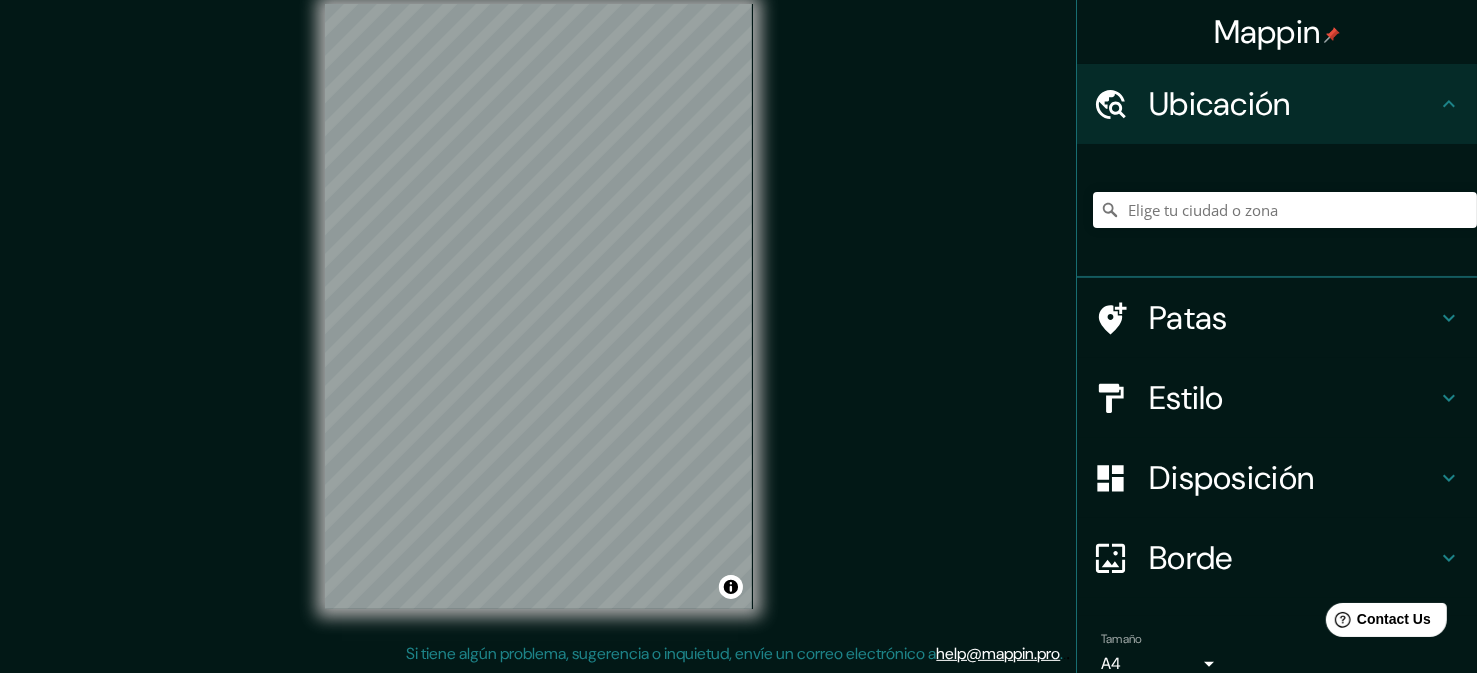 scroll, scrollTop: 0, scrollLeft: 0, axis: both 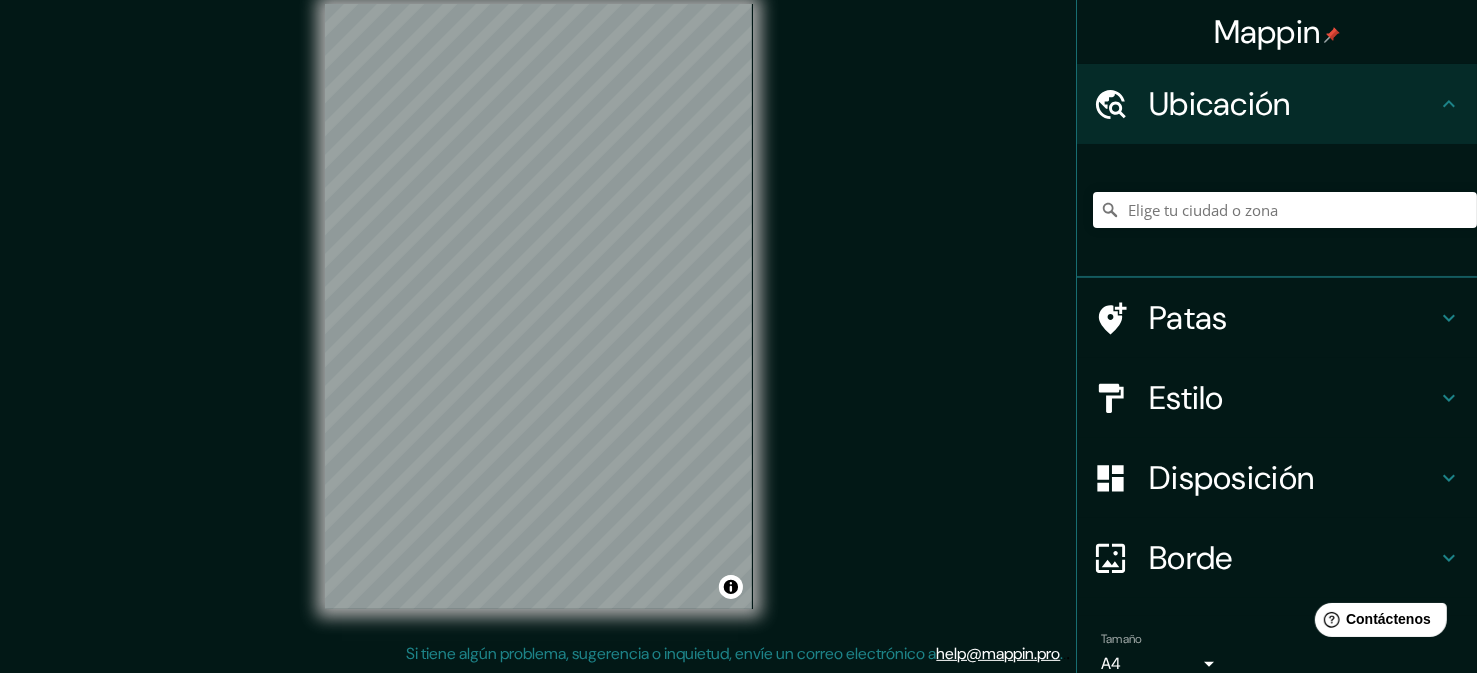click on "Mappin Ubicación Patas Estilo Disposición Borde Elige un borde.  Consejo  : puedes opacar las capas del marco para crear efectos geniales. Ninguno Simple Transparente Elegante Tamaño A4 single Nivel de zoom demasiado alto: amplíe más Crea tu mapa © Mapbox    © OpenStreetMap    Mejorar este mapa Si tiene algún problema, sugerencia o inquietud, envíe un correo electrónico a  [EMAIL]  .   . ." at bounding box center [738, 323] 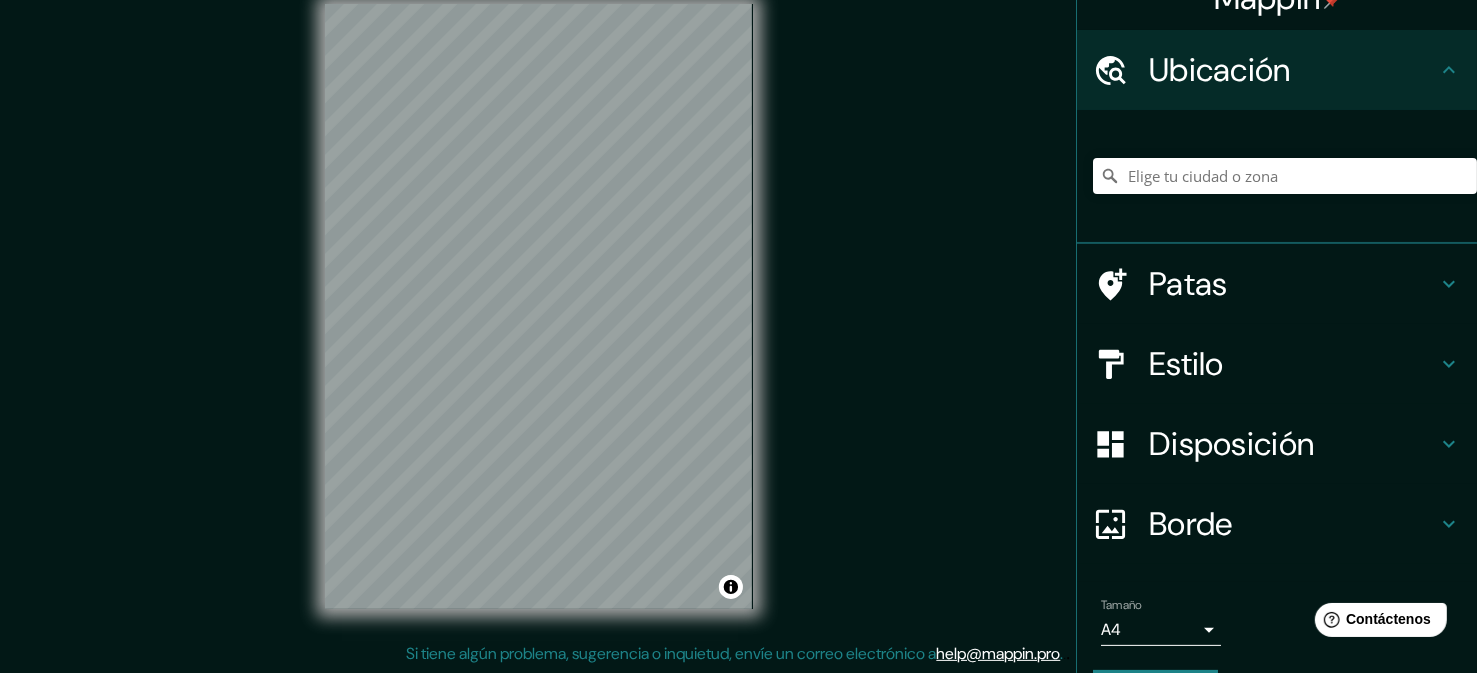 scroll, scrollTop: 91, scrollLeft: 0, axis: vertical 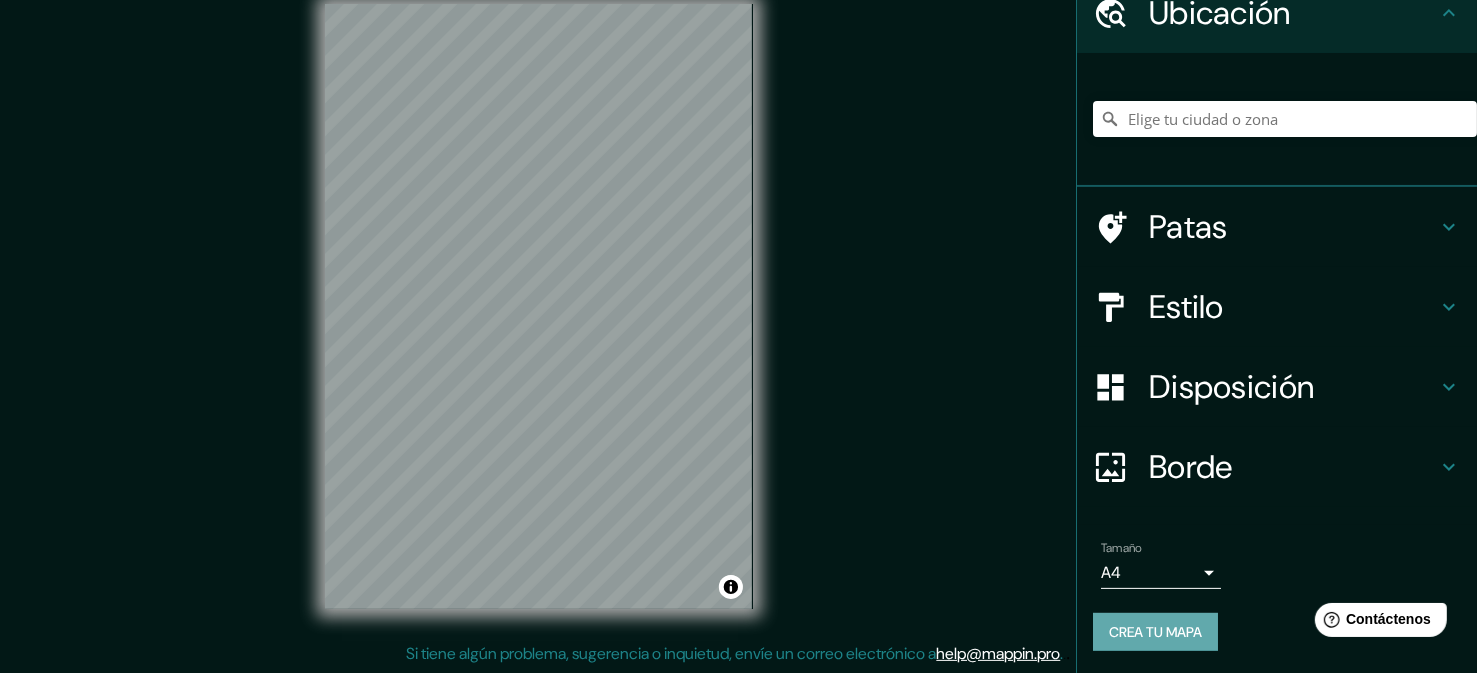 click on "Crea tu mapa" at bounding box center [1155, 632] 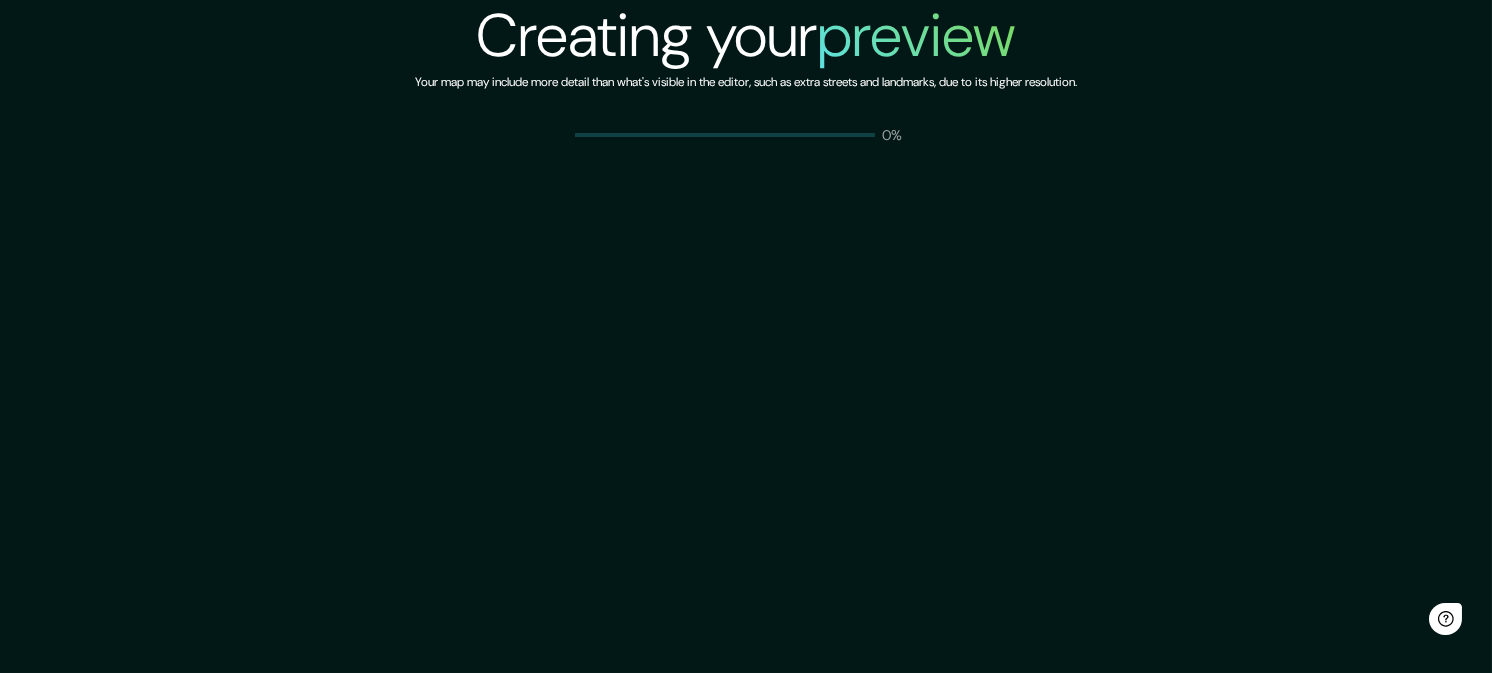 scroll, scrollTop: 0, scrollLeft: 0, axis: both 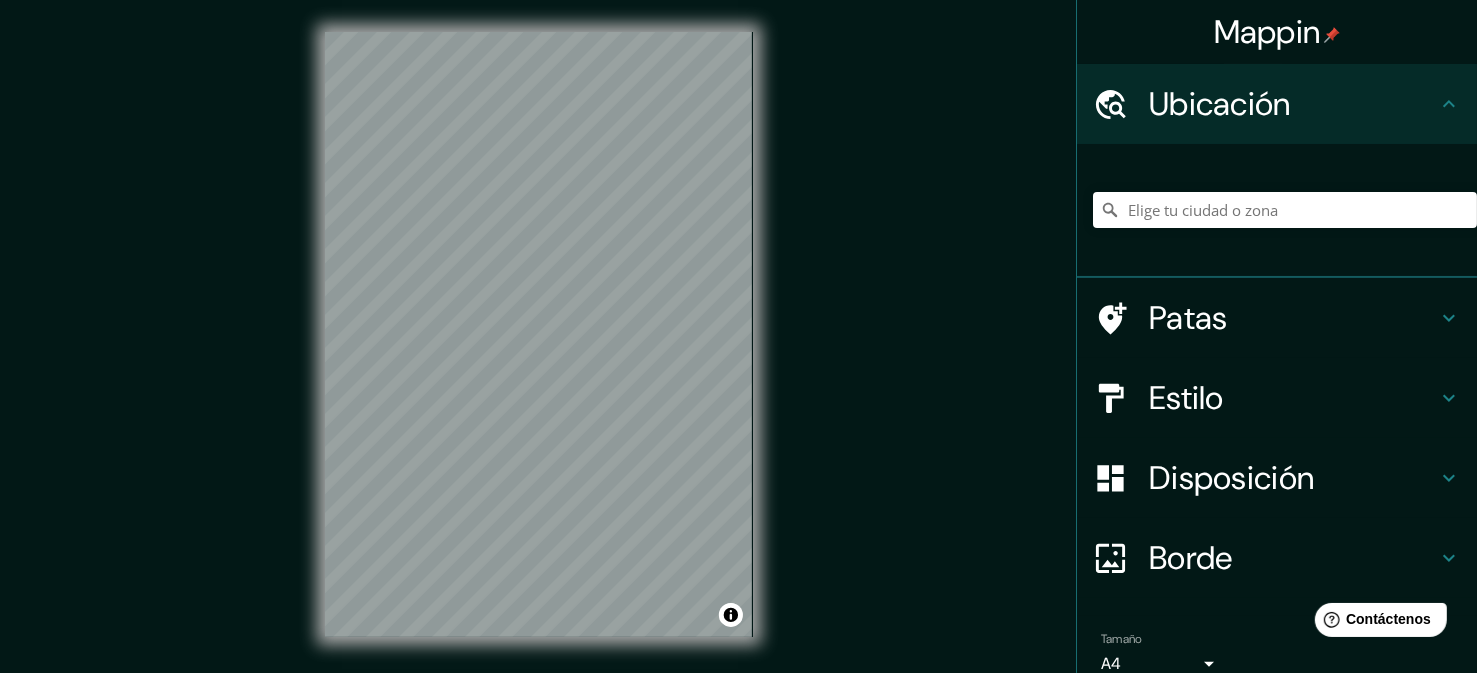 click on "Estilo" at bounding box center (1186, 398) 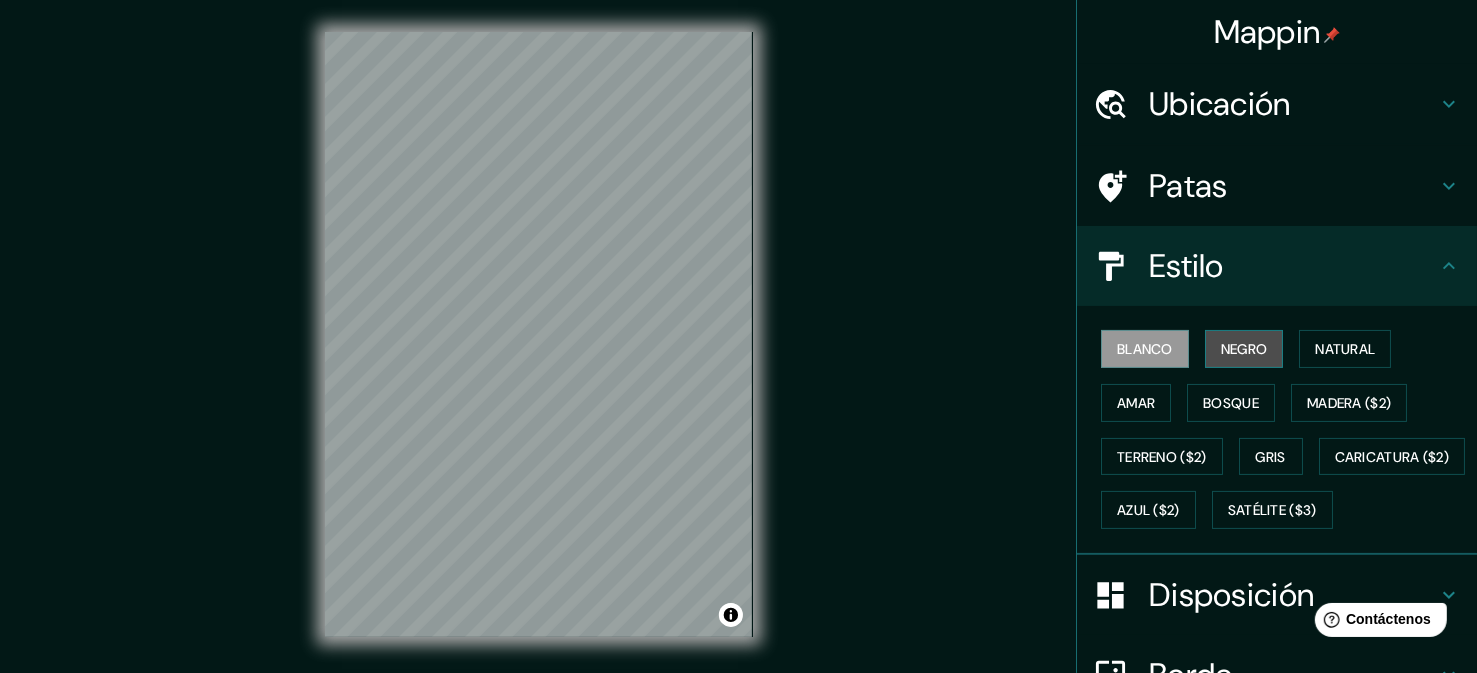 click on "Negro" at bounding box center [1244, 349] 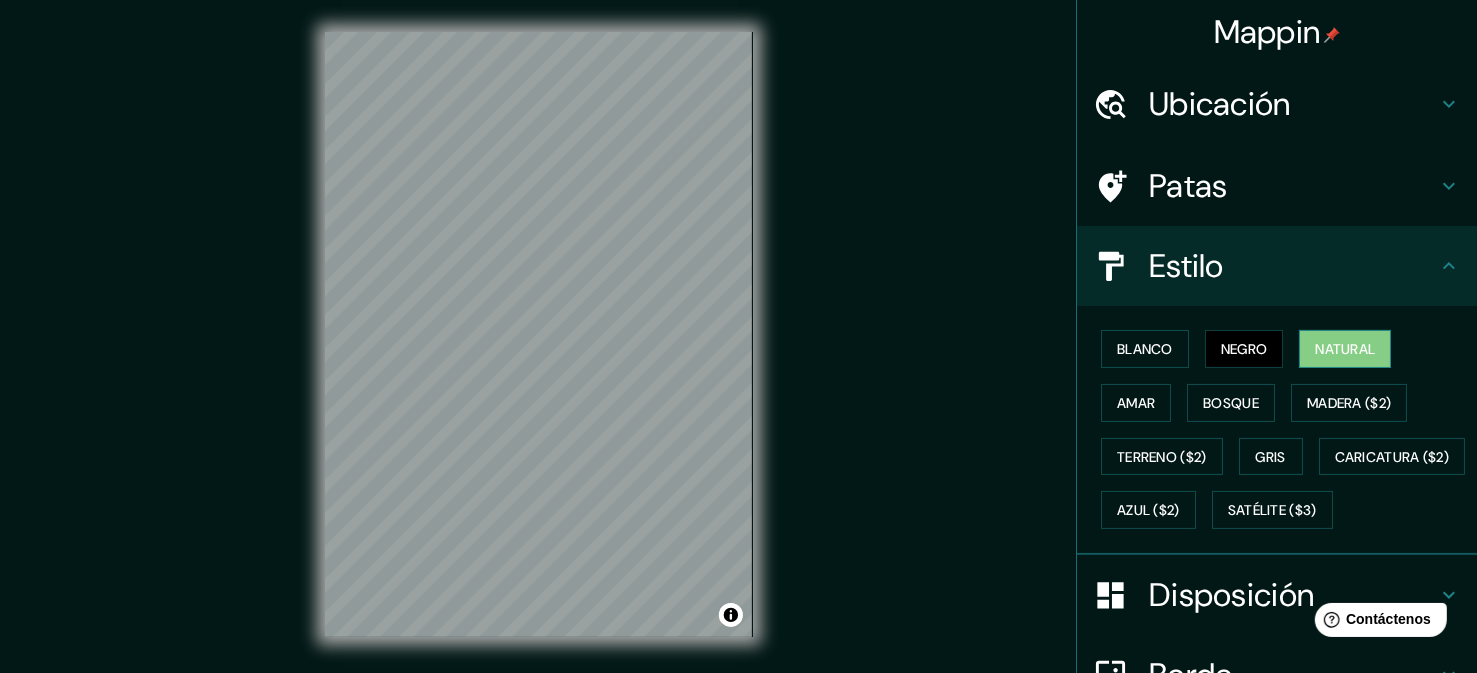 click on "Natural" at bounding box center [1345, 349] 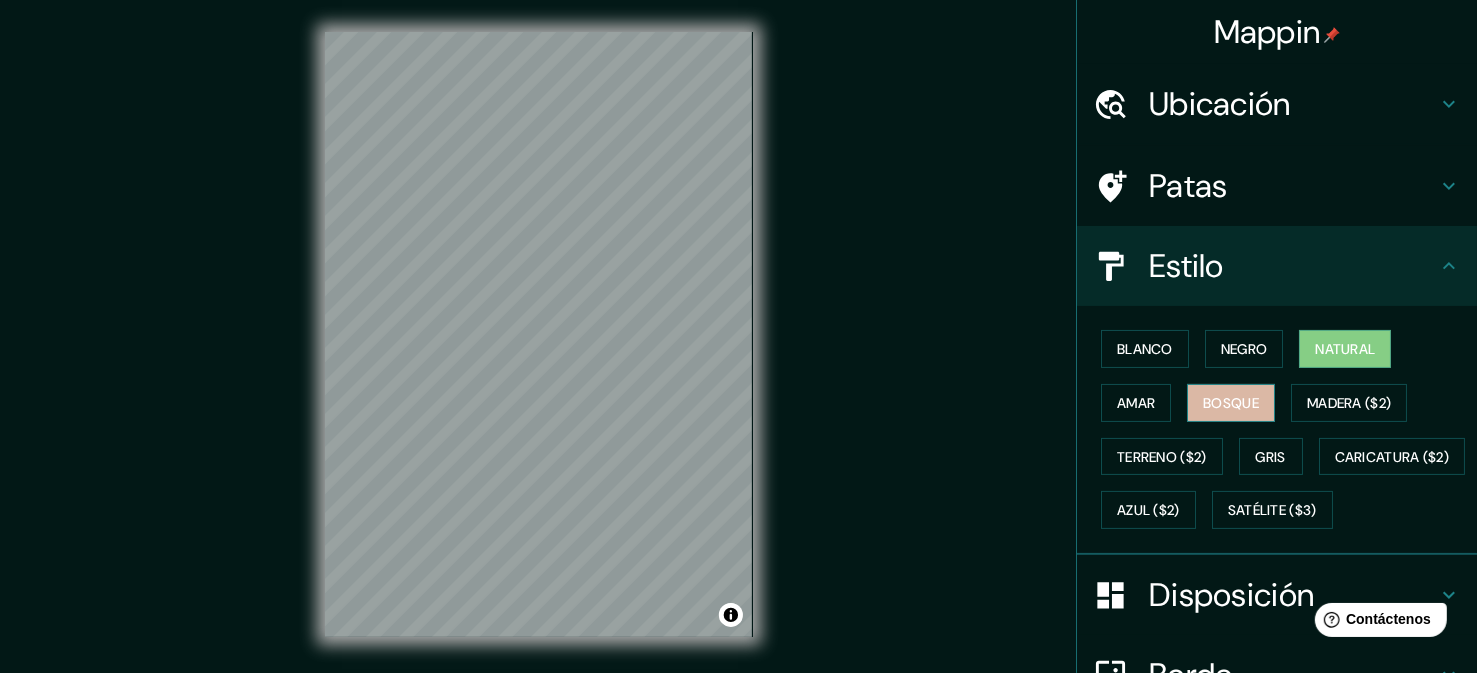 click on "Bosque" at bounding box center [1231, 403] 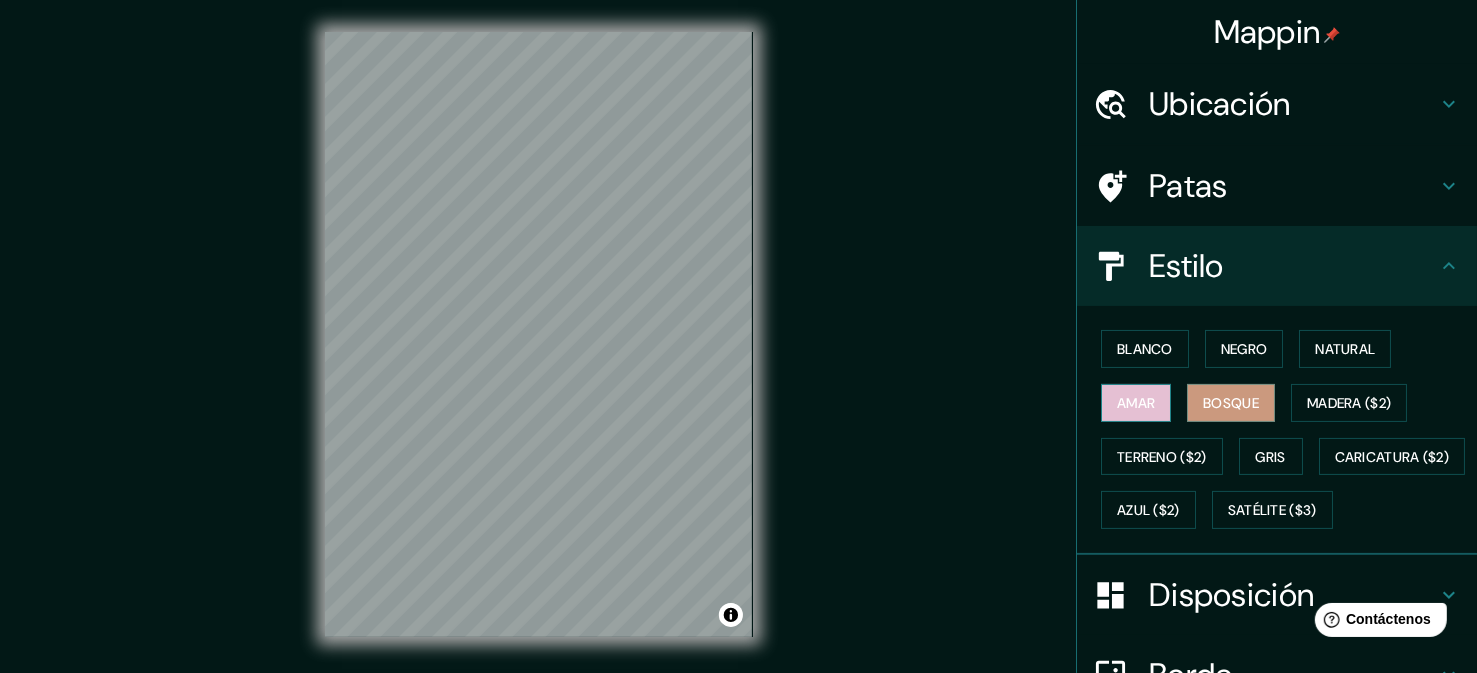 click on "Amar" at bounding box center (1136, 403) 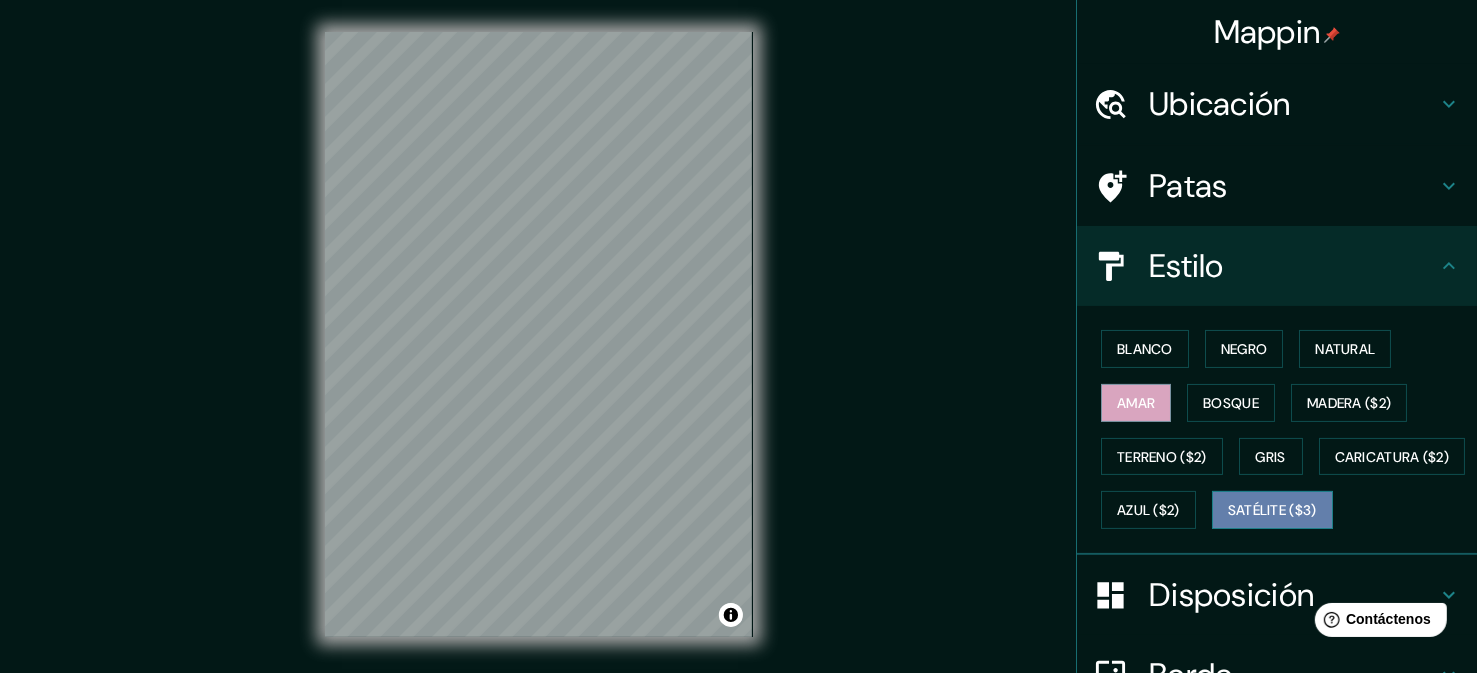 click on "Satélite ($3)" at bounding box center (1272, 511) 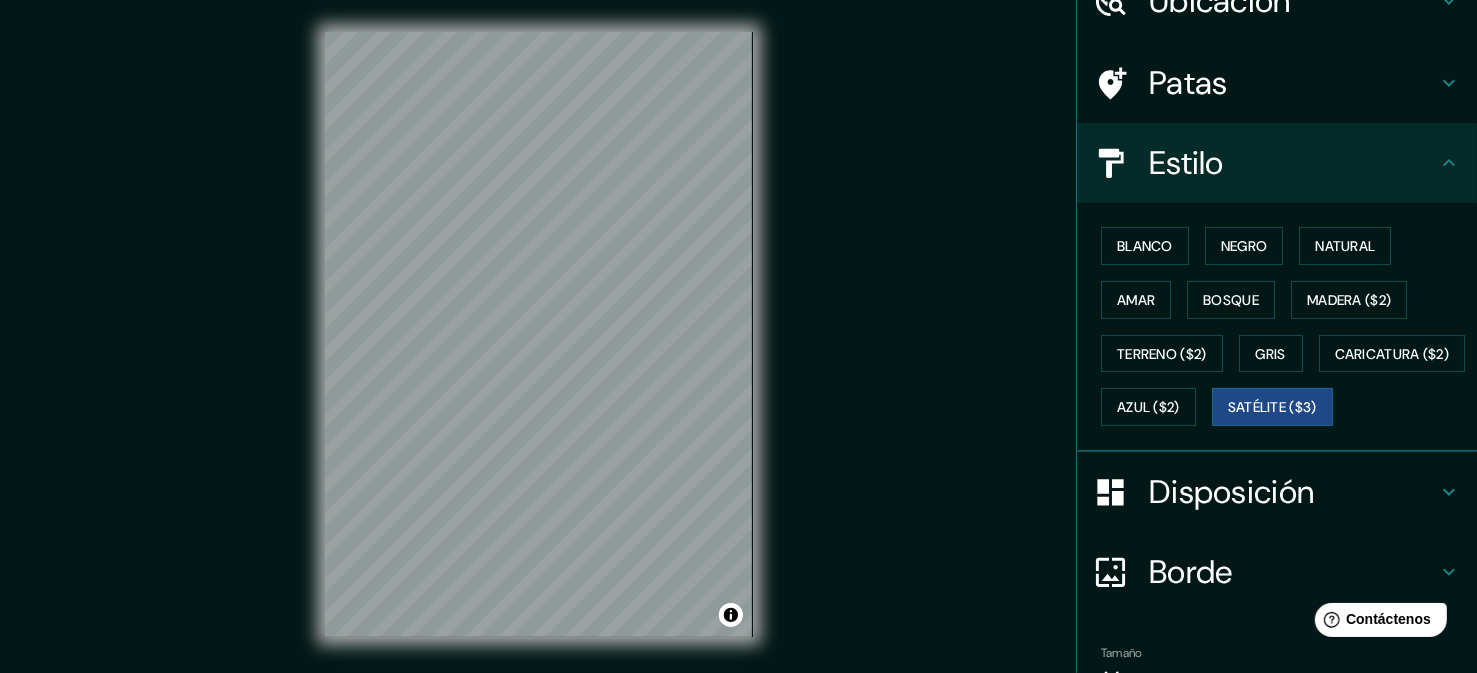 scroll, scrollTop: 55, scrollLeft: 0, axis: vertical 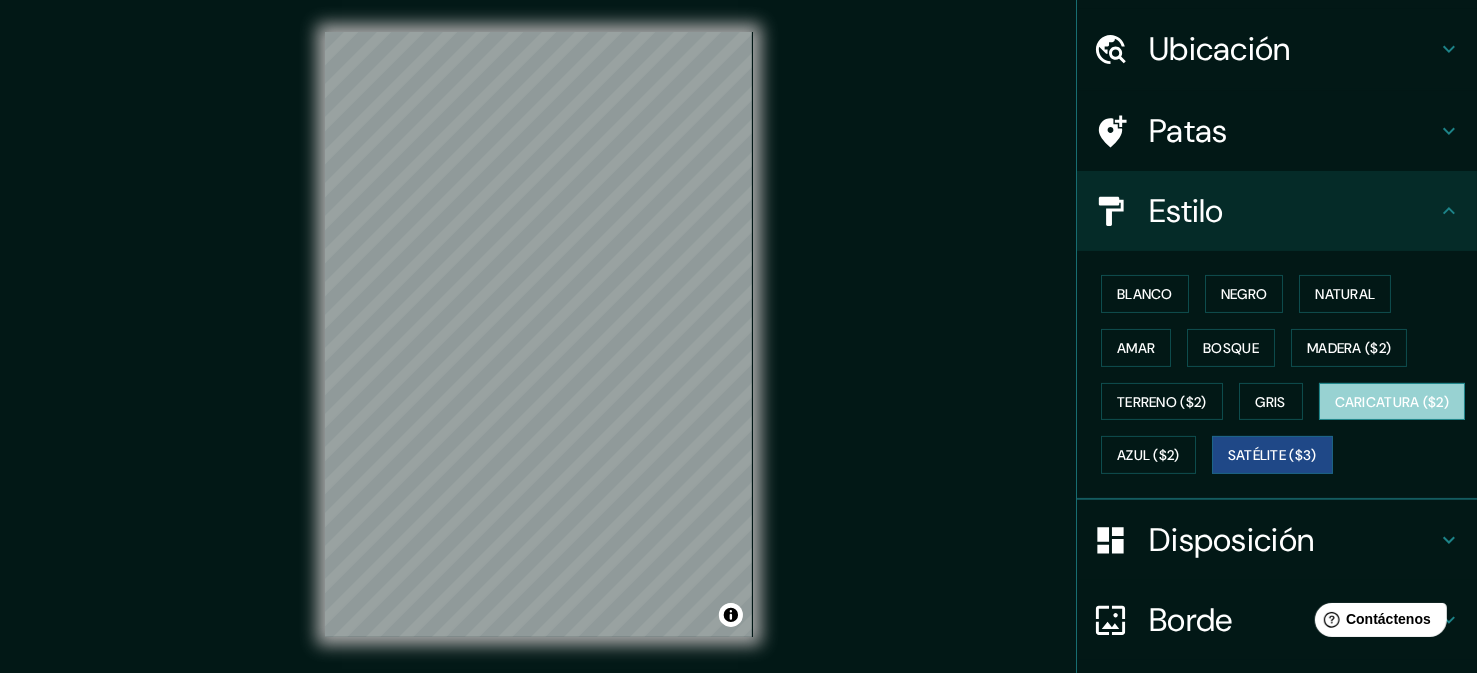 click on "Caricatura ($2)" at bounding box center [1392, 402] 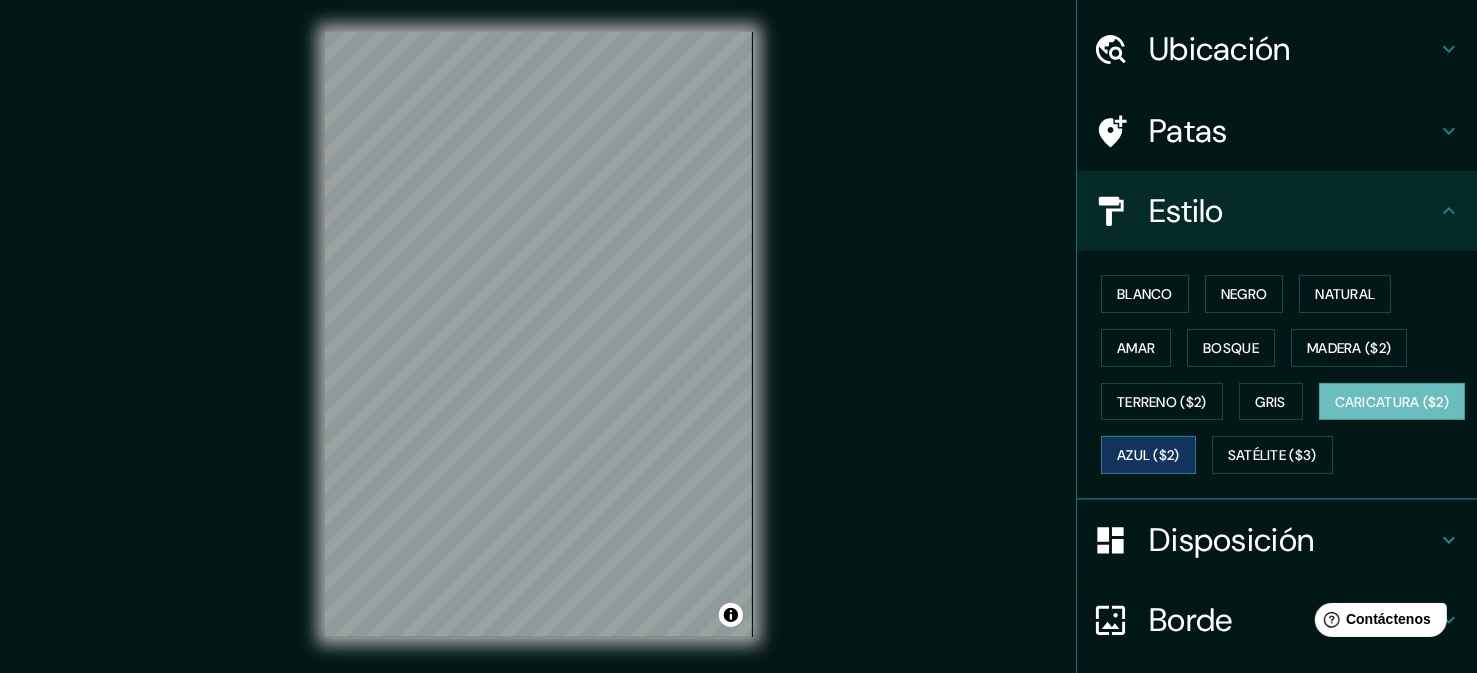 click on "Azul ($2)" at bounding box center (1148, 456) 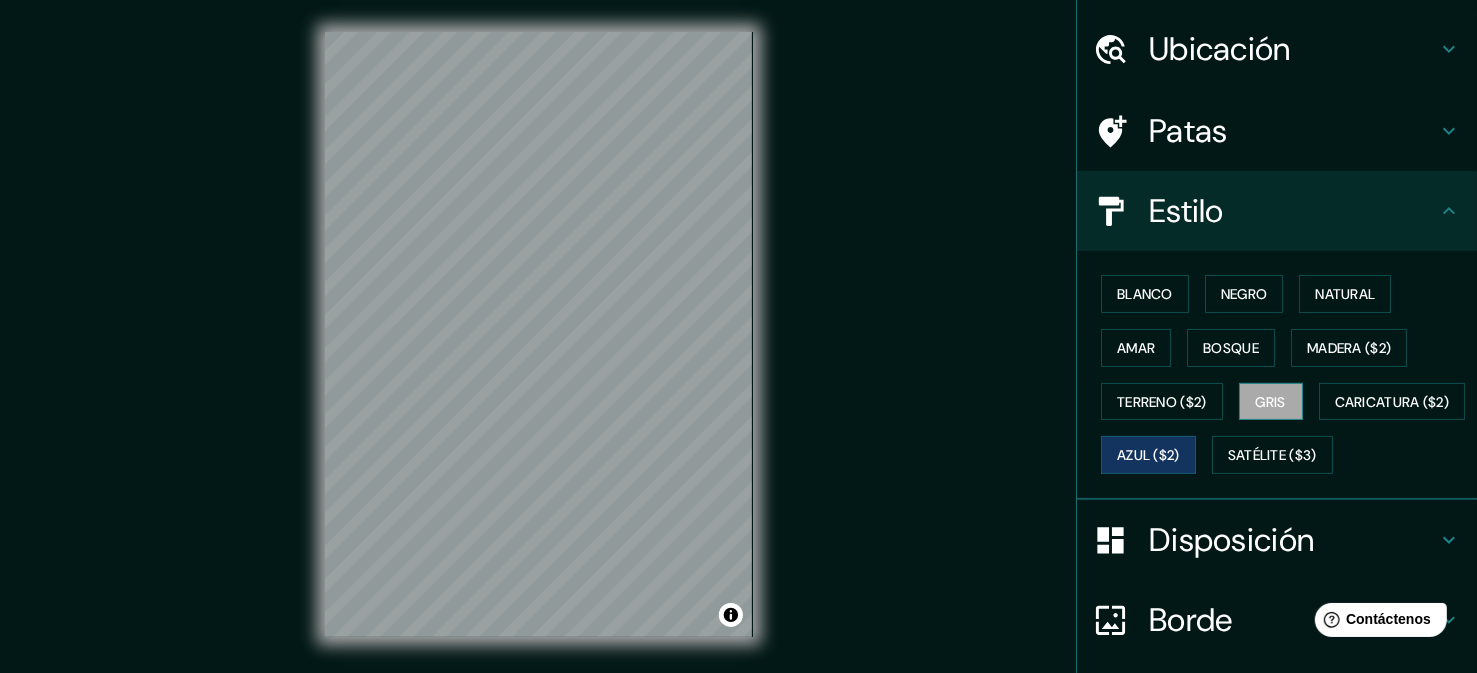 click on "Gris" at bounding box center [1271, 402] 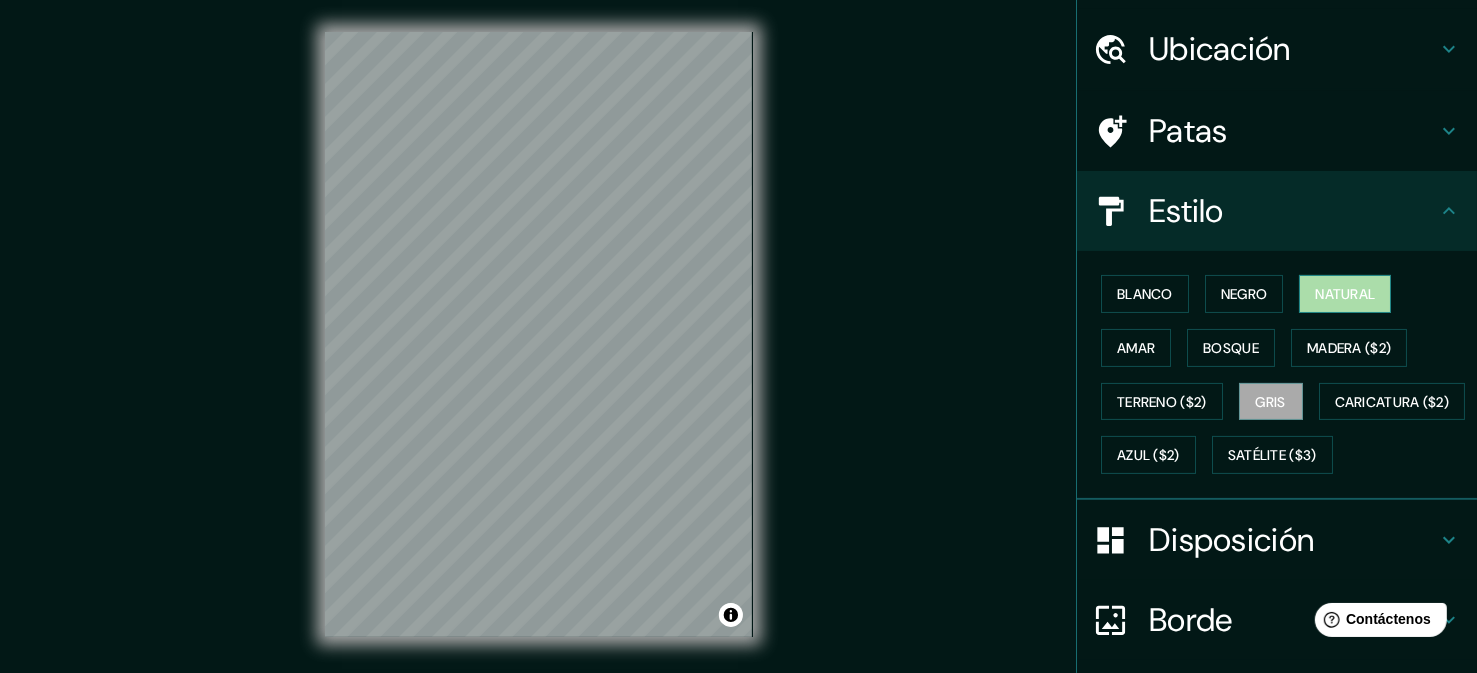 click on "Natural" at bounding box center (1345, 294) 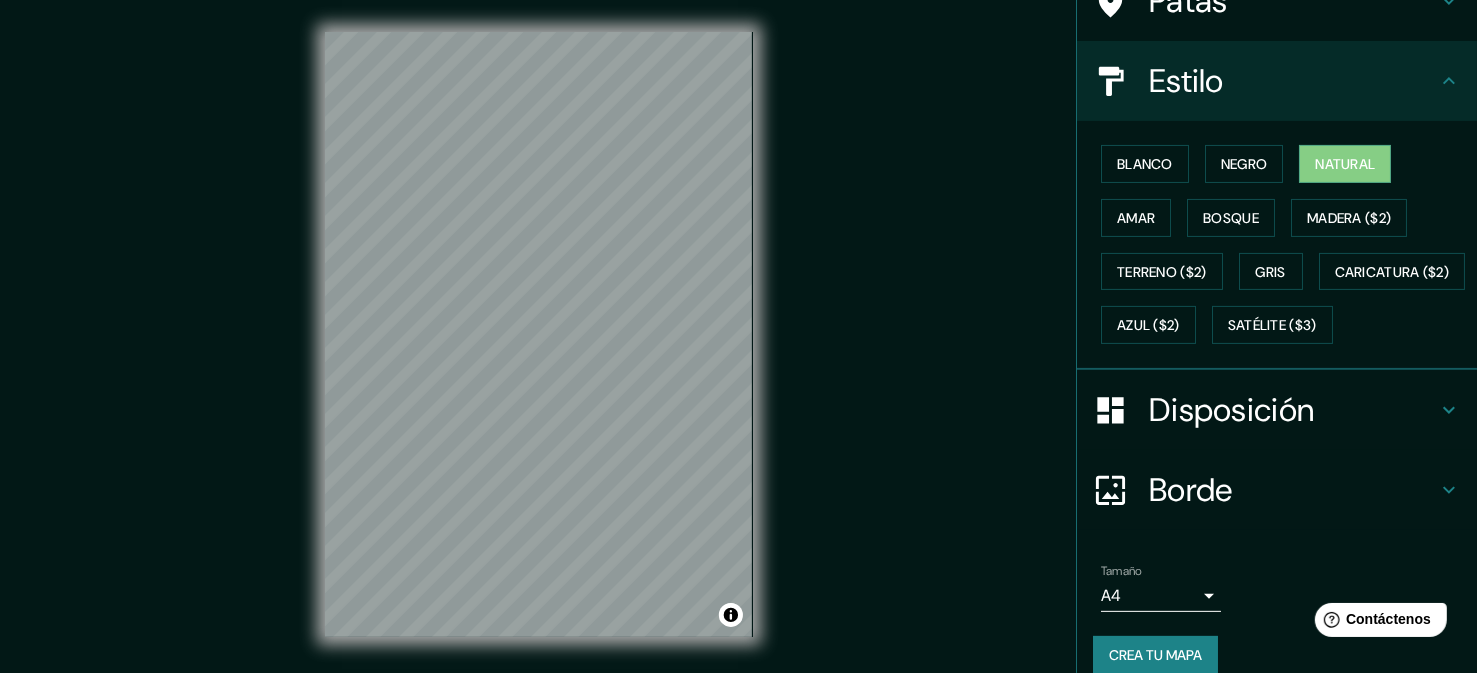 scroll, scrollTop: 255, scrollLeft: 0, axis: vertical 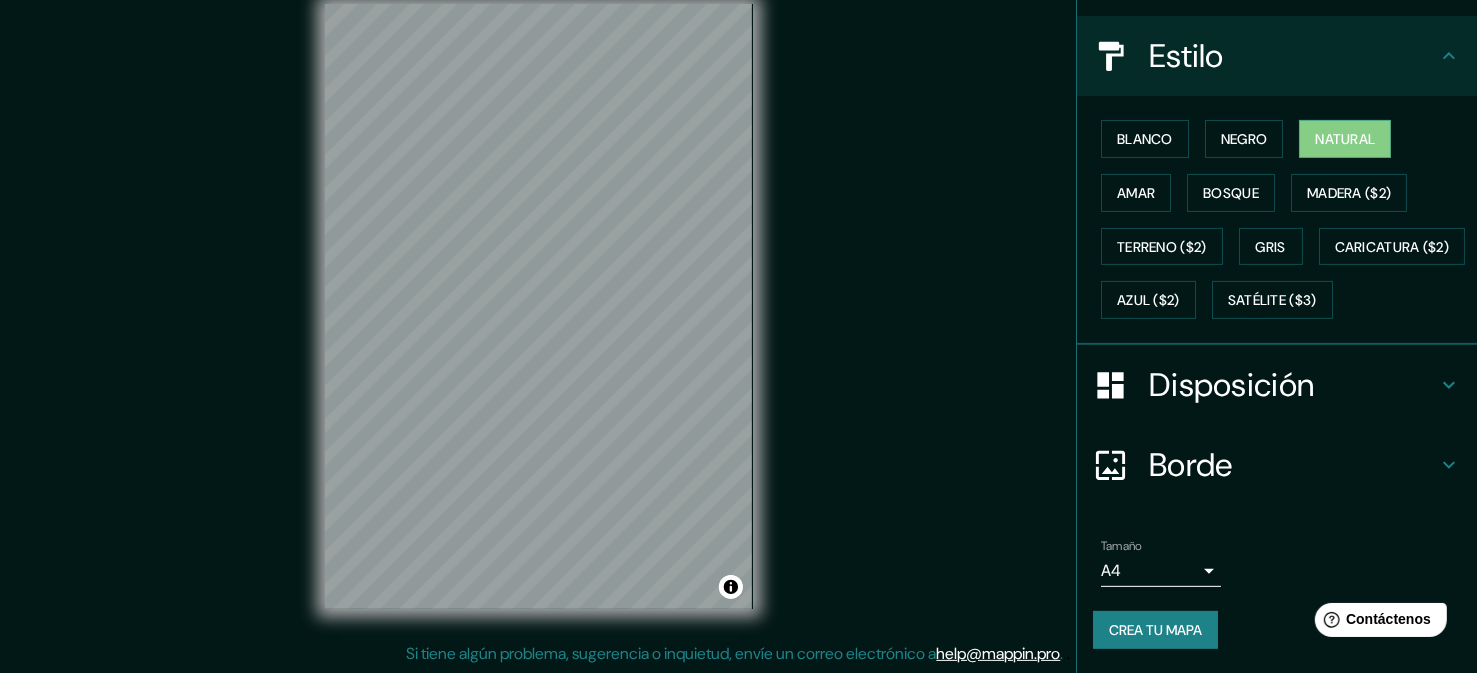 click on "Crea tu mapa" at bounding box center [1155, 630] 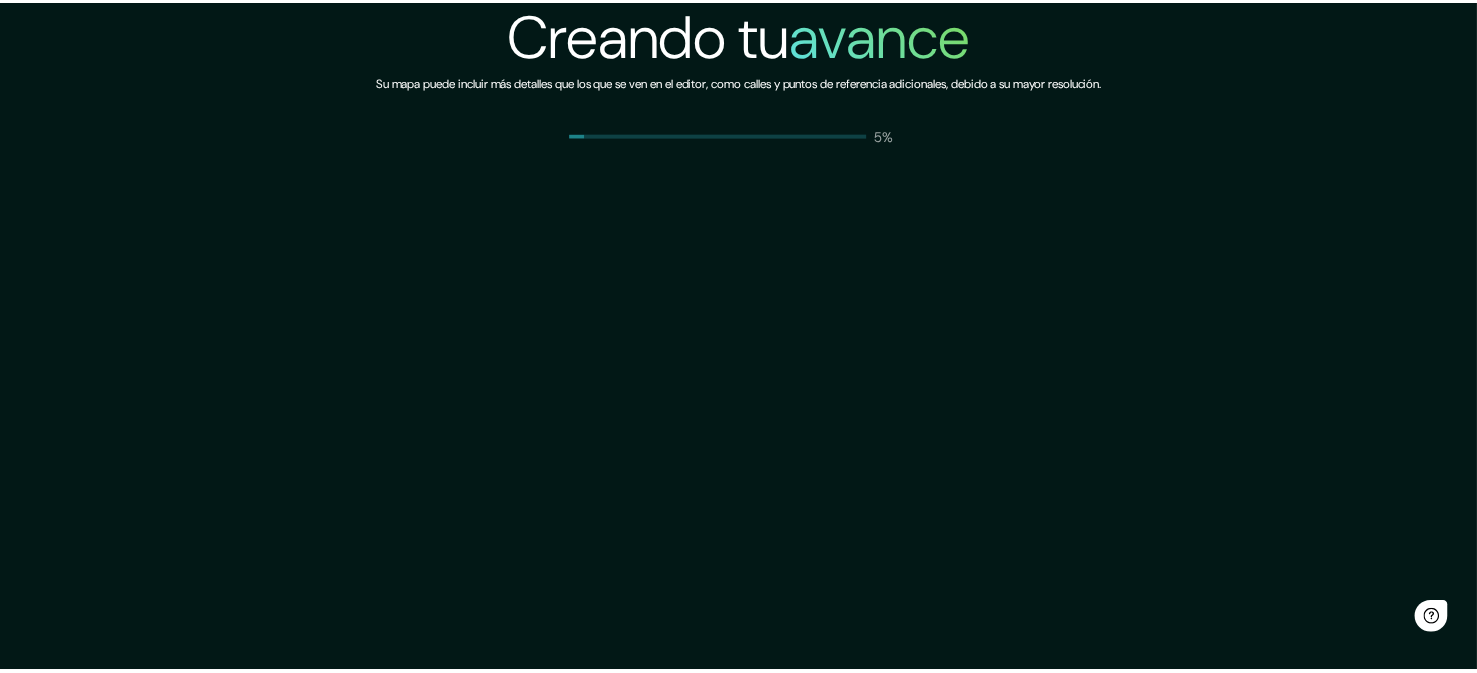 scroll, scrollTop: 0, scrollLeft: 0, axis: both 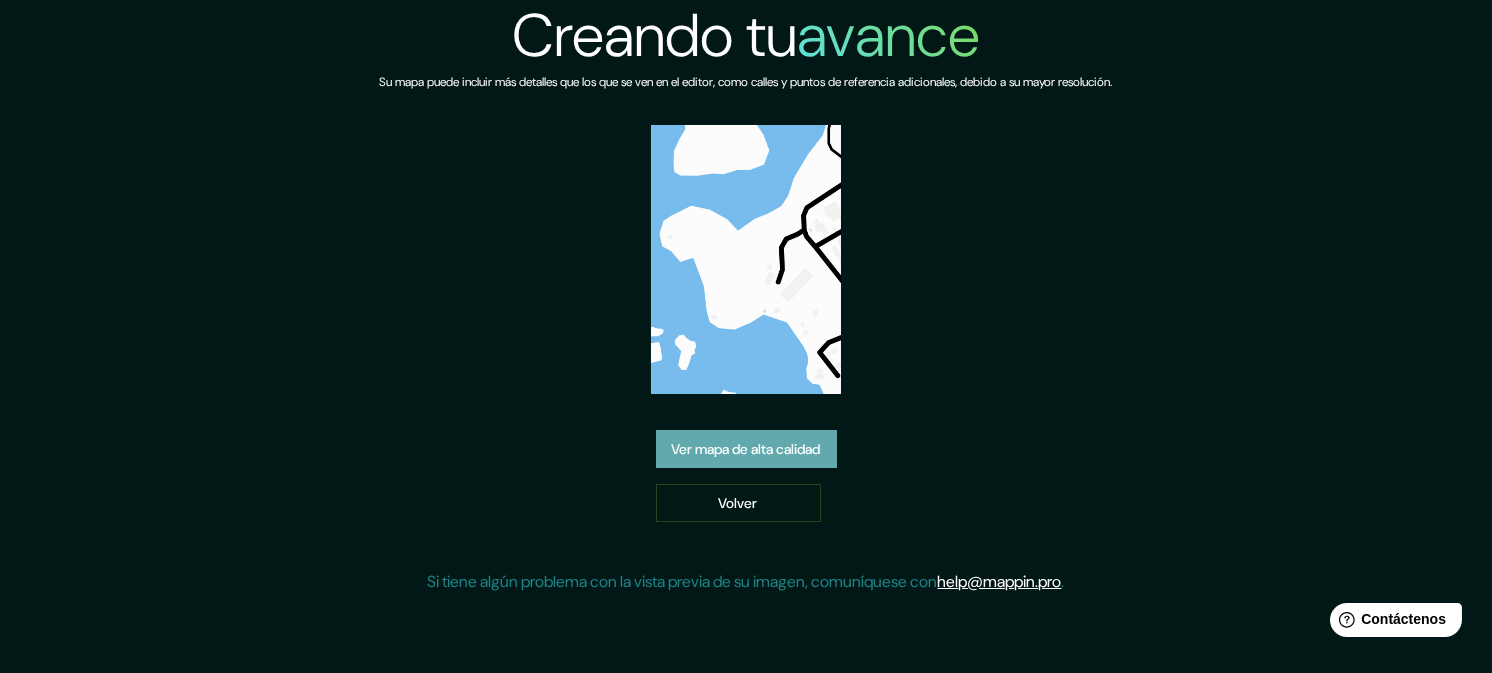 click on "Ver mapa de alta calidad" at bounding box center (746, 449) 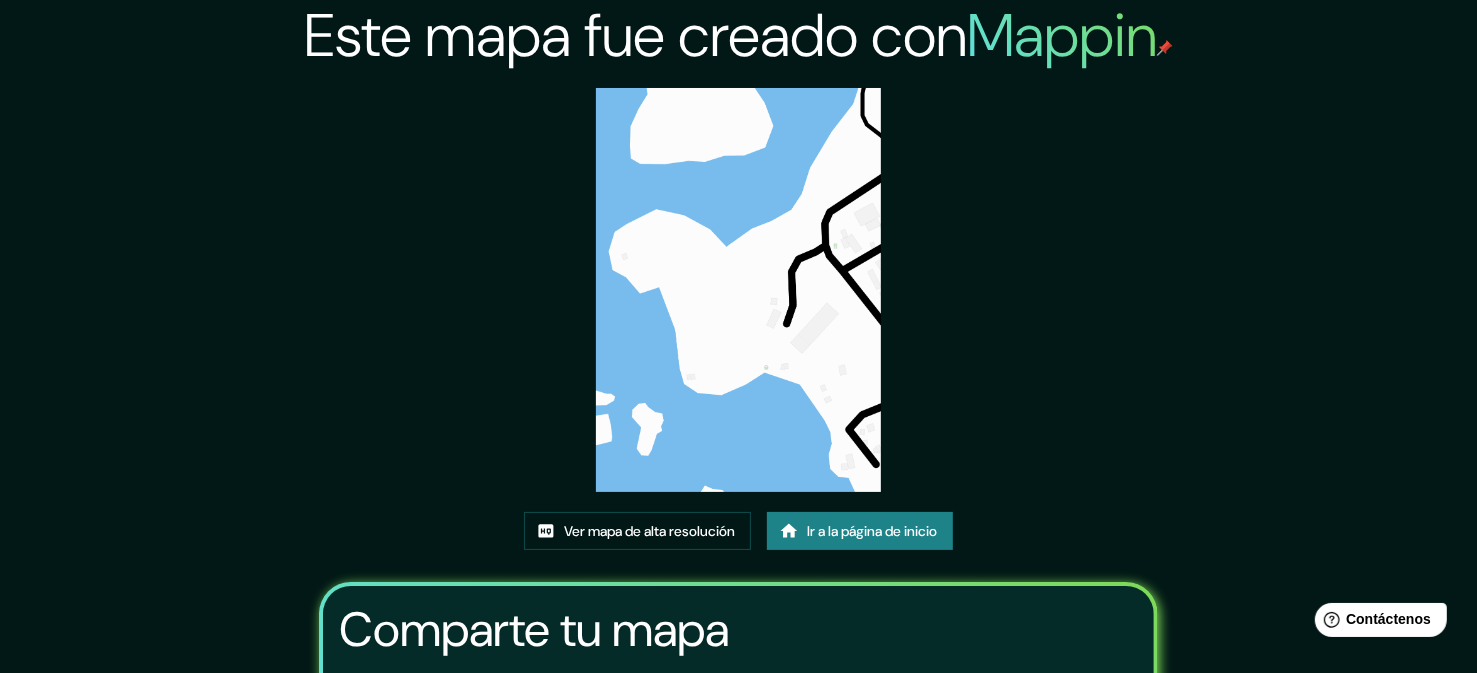 click on "Ir a la página de inicio" at bounding box center (860, 531) 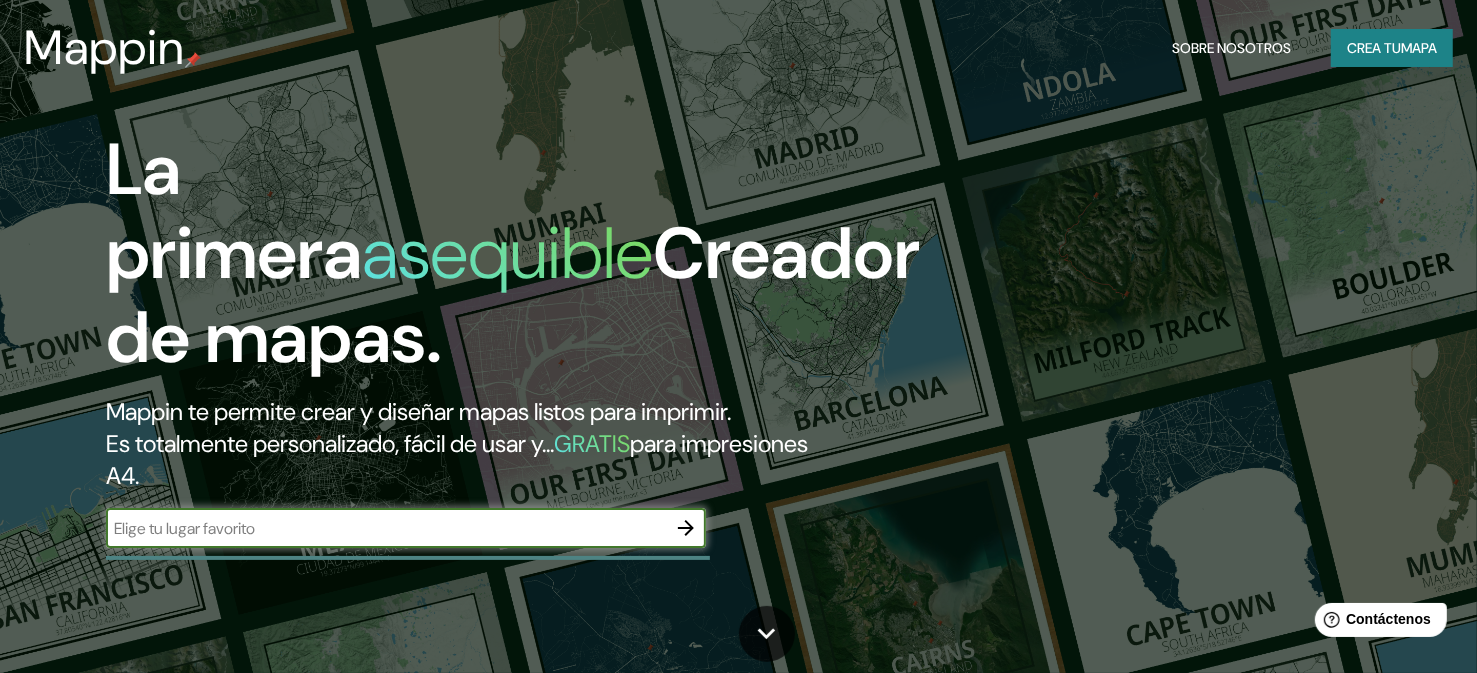 click on "Crea tu" at bounding box center (1374, 48) 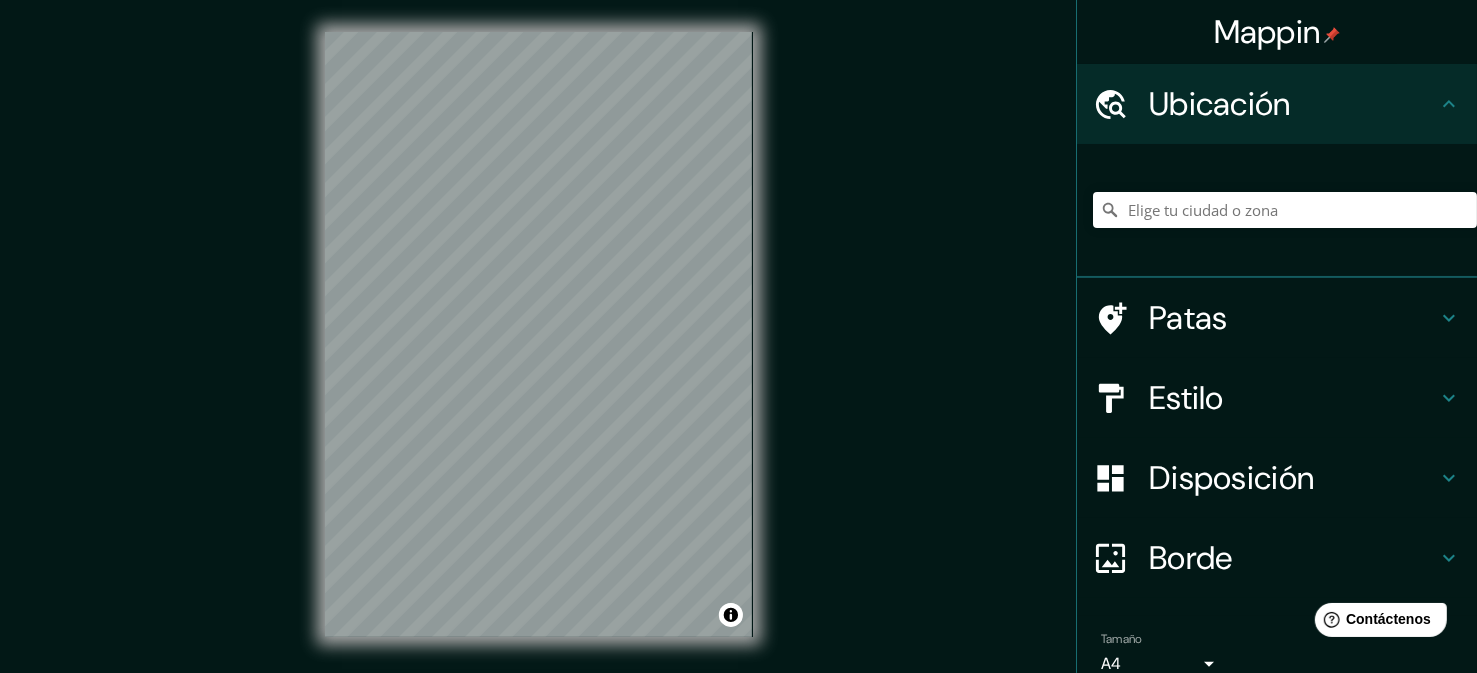click on "© Mapbox   © OpenStreetMap   Improve this map" at bounding box center (539, 335) 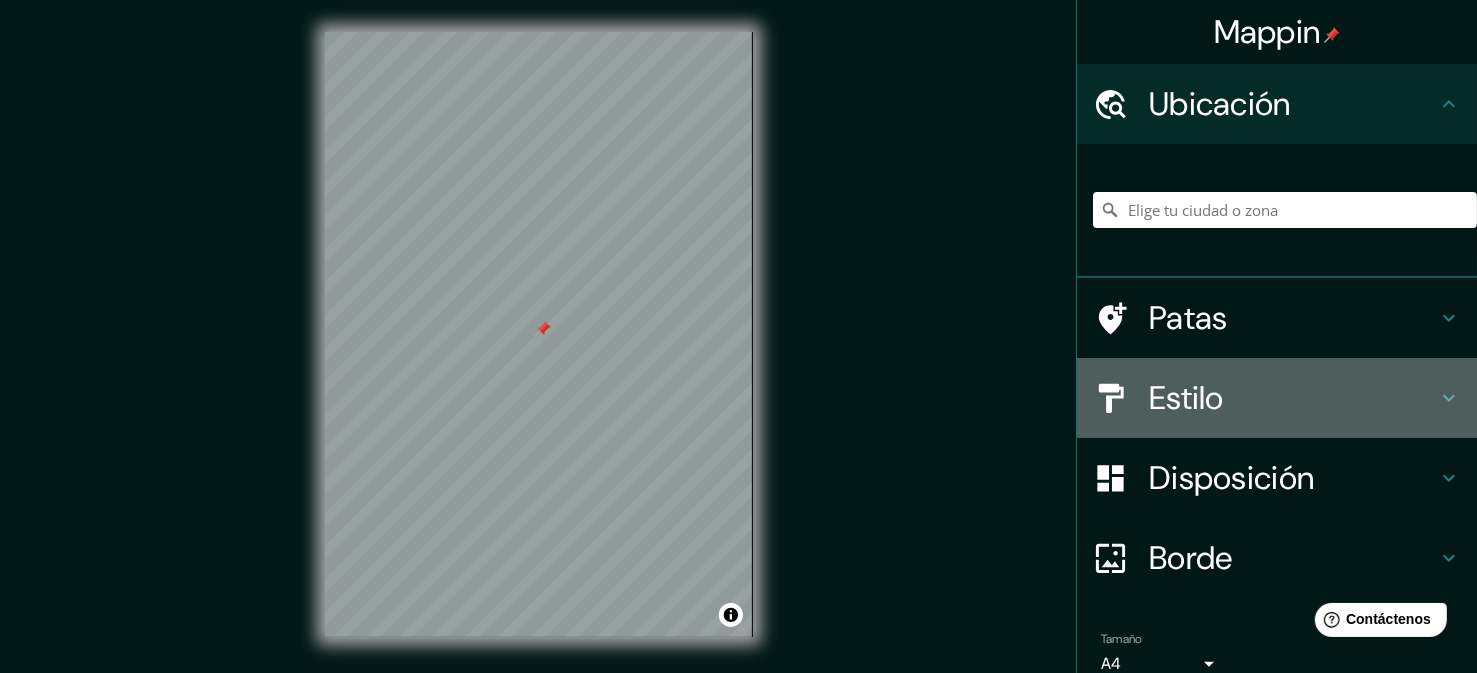 click on "Estilo" at bounding box center [1186, 398] 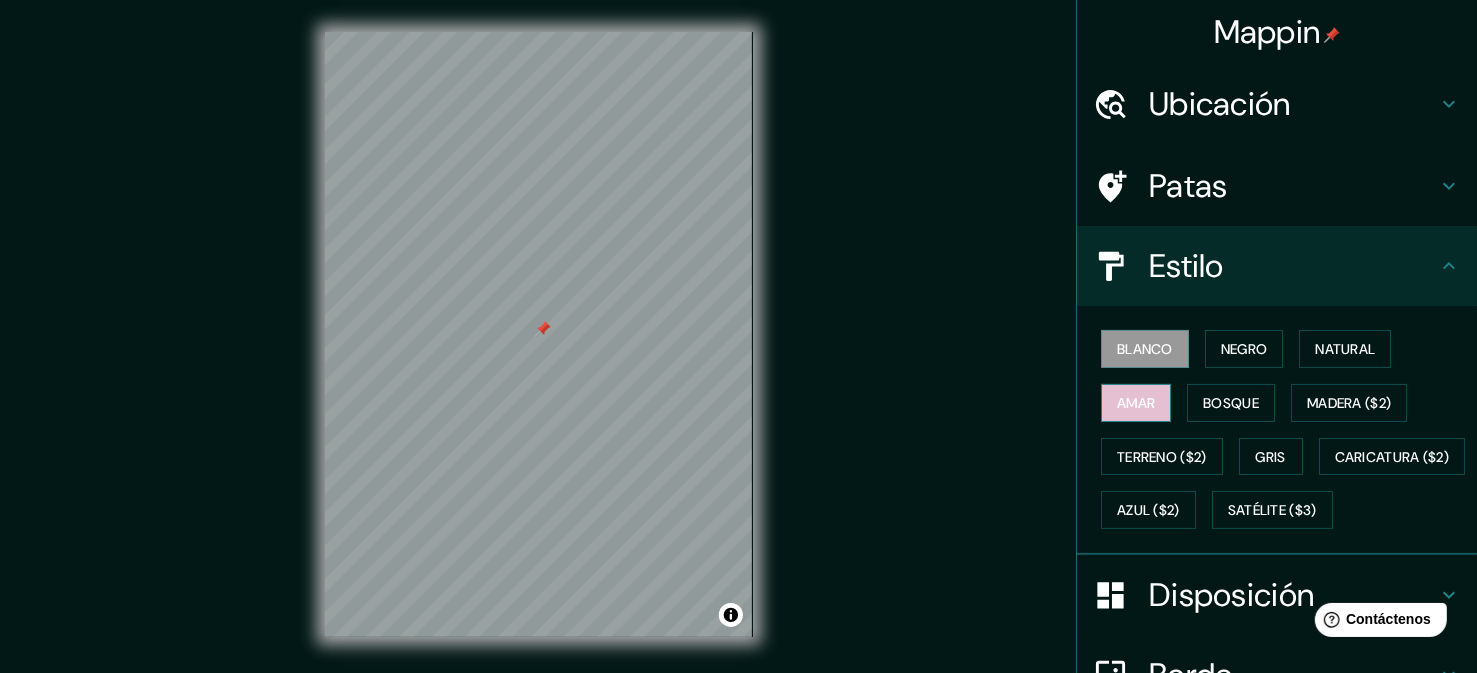 click on "Amar" at bounding box center [1136, 403] 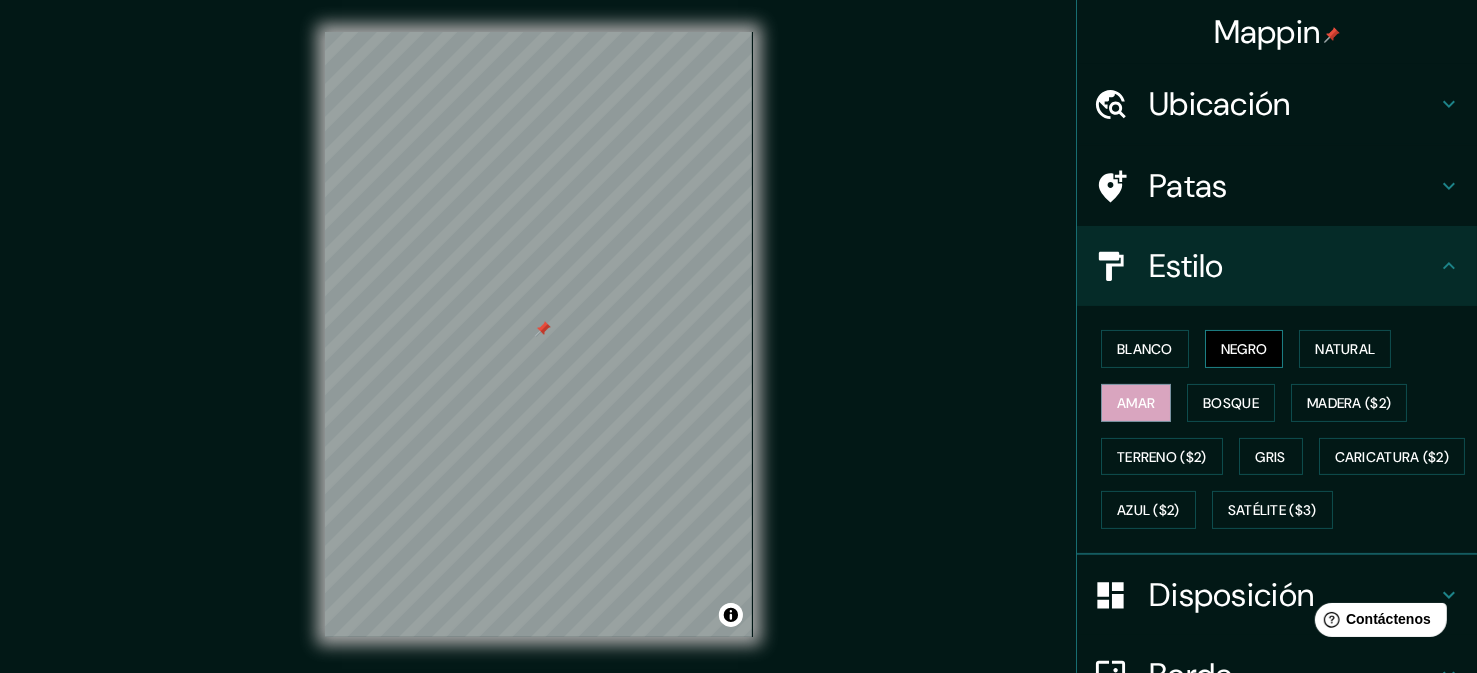click on "Negro" at bounding box center [1244, 349] 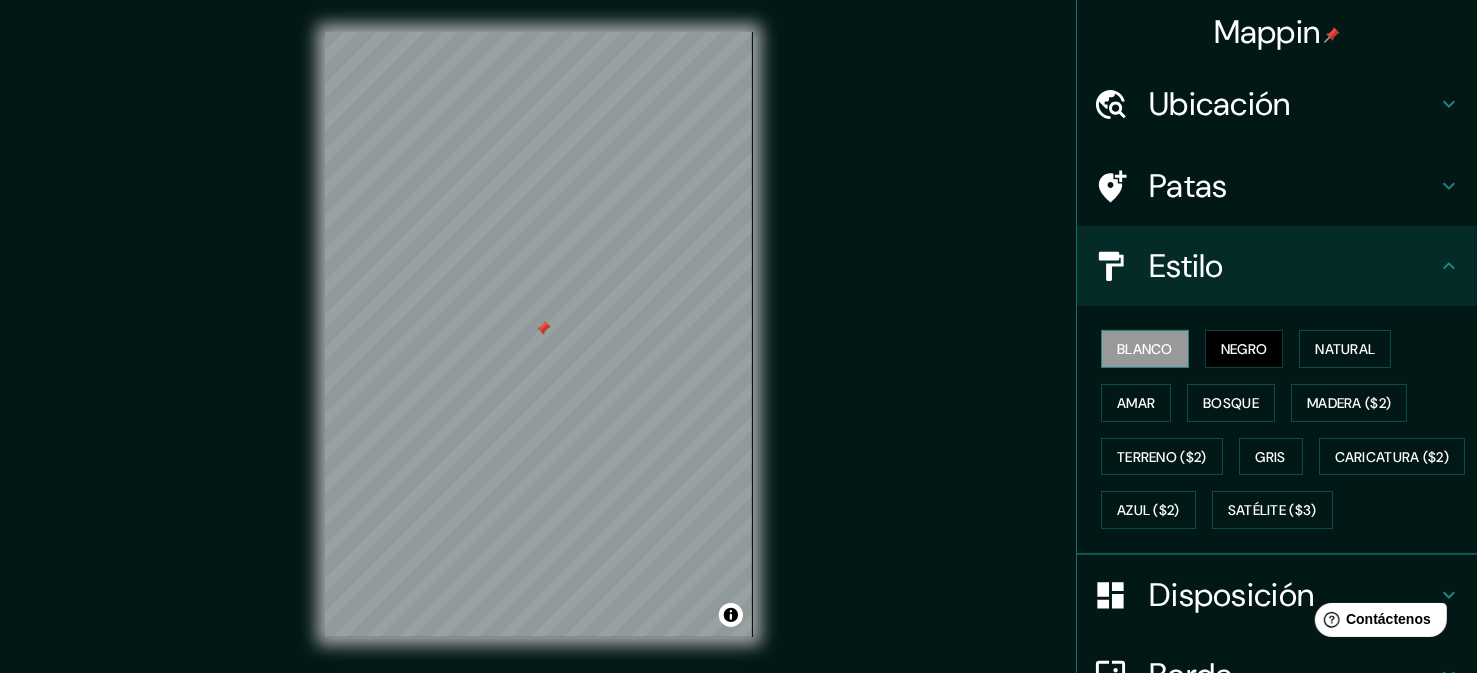 click on "Blanco" at bounding box center [1145, 349] 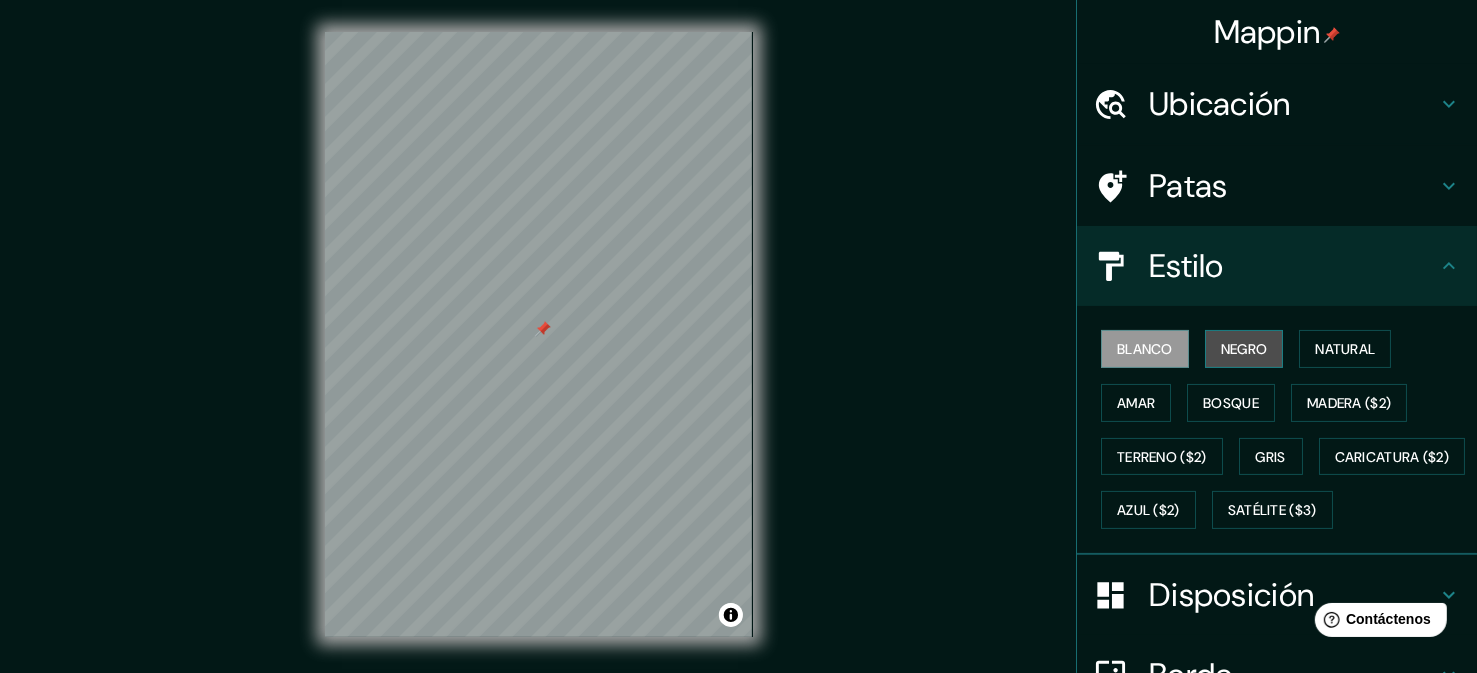 click on "Negro" at bounding box center [1244, 349] 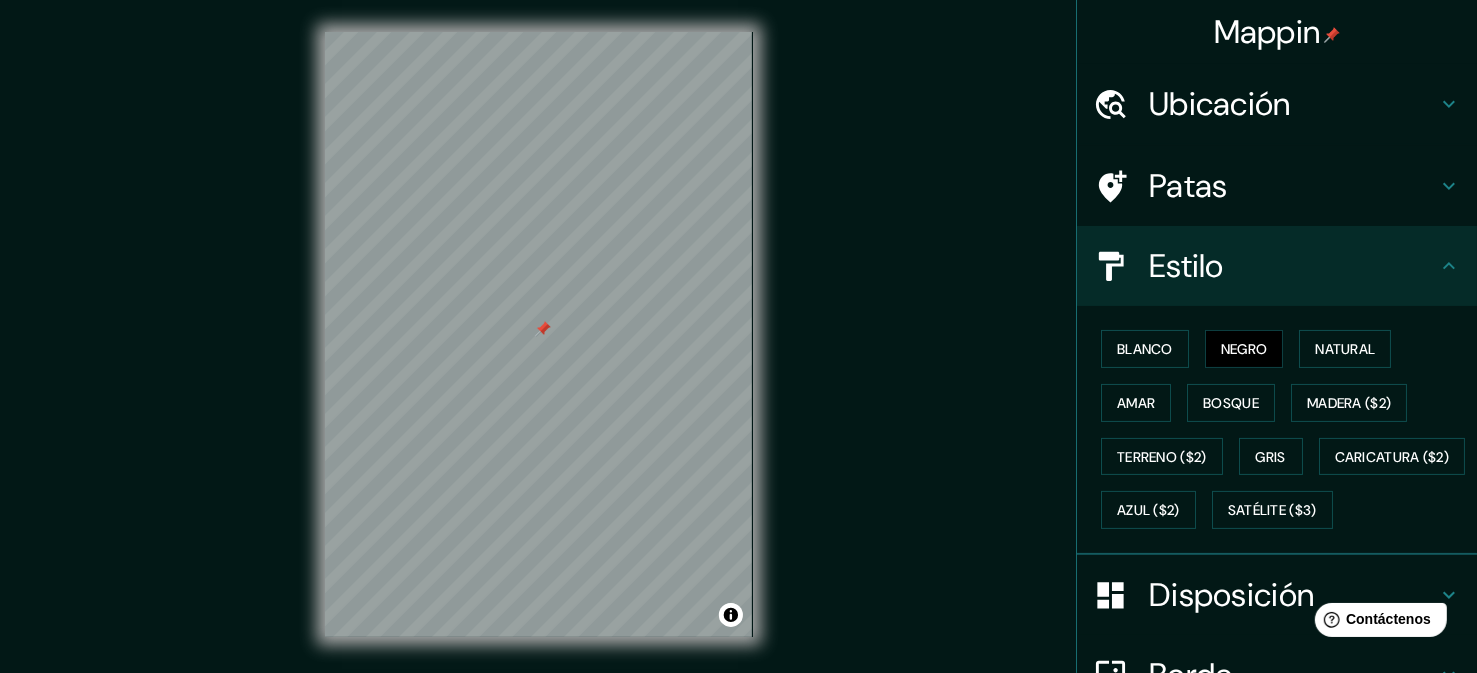 click on "Mappin Ubicación Patas Estilo Blanco Negro Natural Amar Bosque Madera ($2) Terreno ($2) Gris Caricatura ($2) Azul ($2) Satélite ($3) Disposición Borde Elige un borde.  Consejo  : puedes opacar las capas del marco para crear efectos geniales. Ninguno Simple Transparente Elegante Tamaño A4 single Crea tu mapa © Mapbox   © OpenStreetMap   Improve this map Si tiene algún problema, sugerencia o inquietud, envíe un correo electrónico a  help@mappin.pro  .   . ." at bounding box center (738, 351) 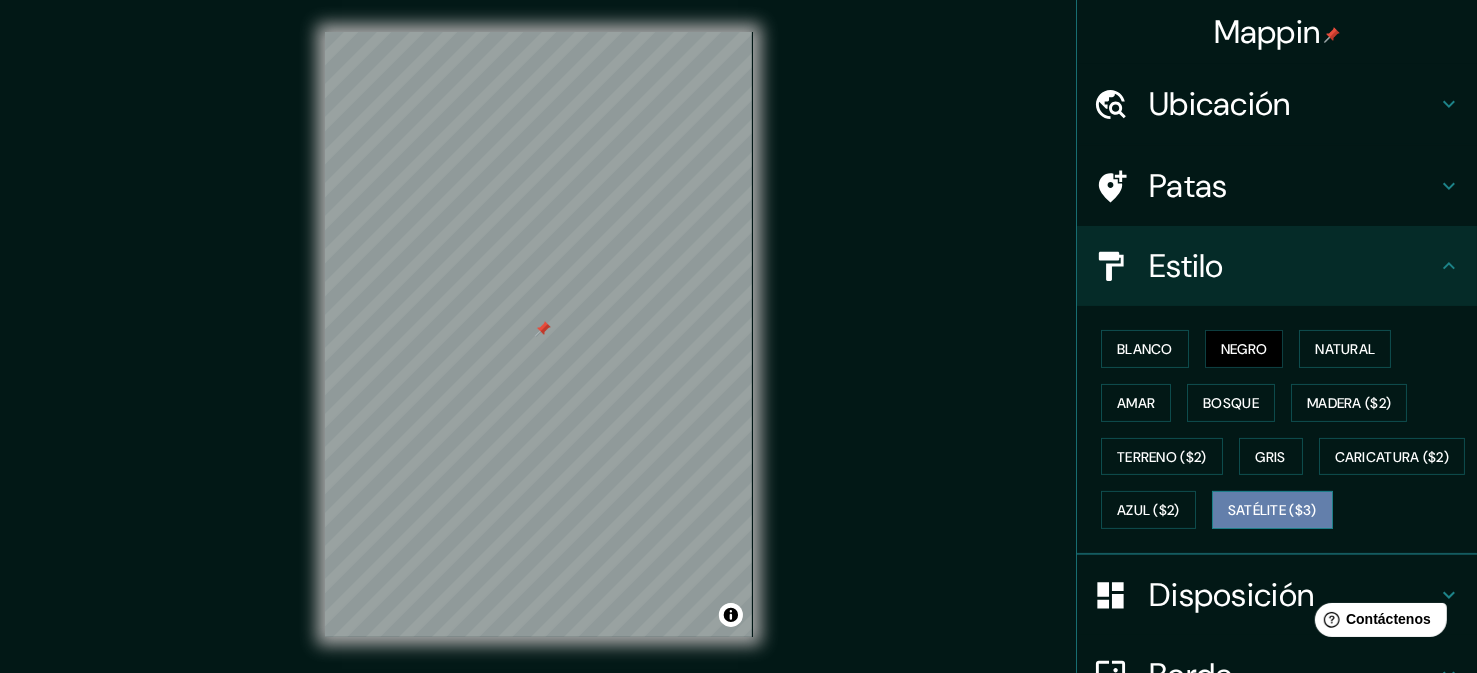 click on "Satélite ($3)" at bounding box center (1272, 511) 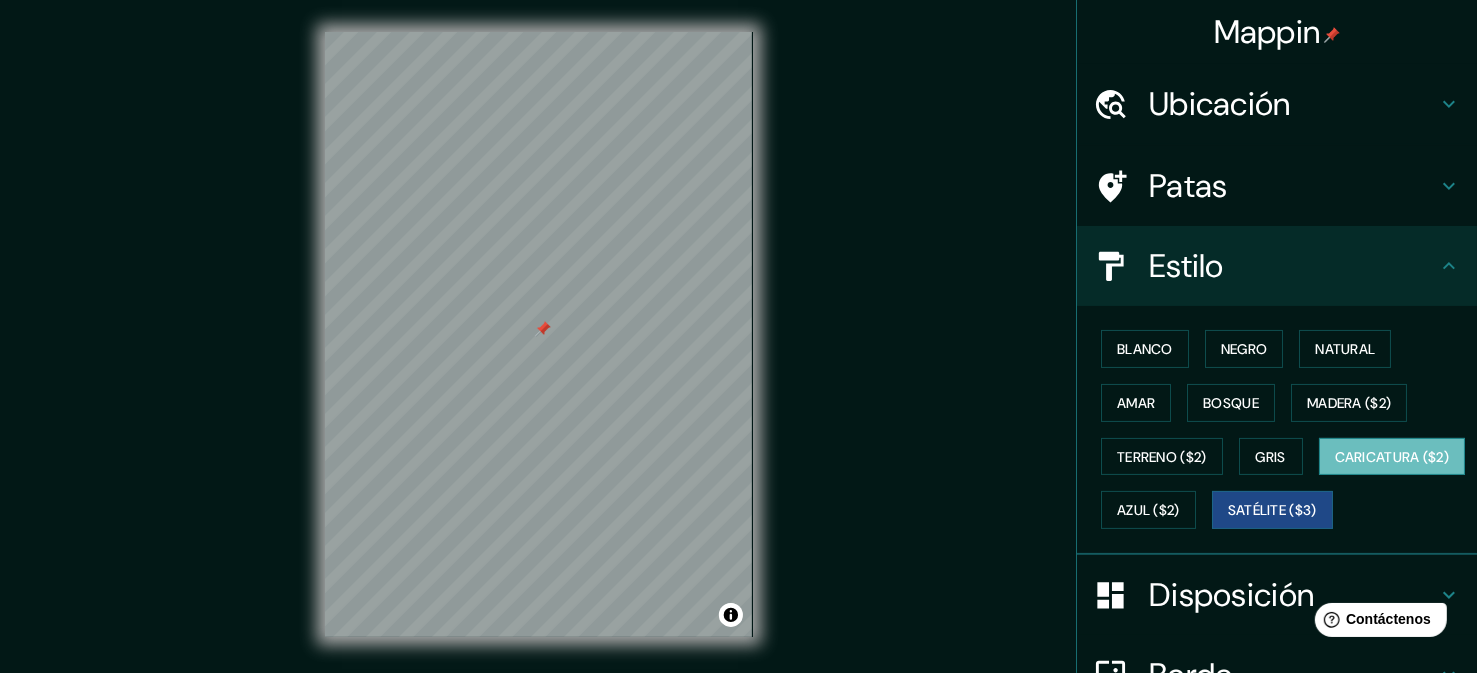 click on "Caricatura ($2)" at bounding box center [1392, 457] 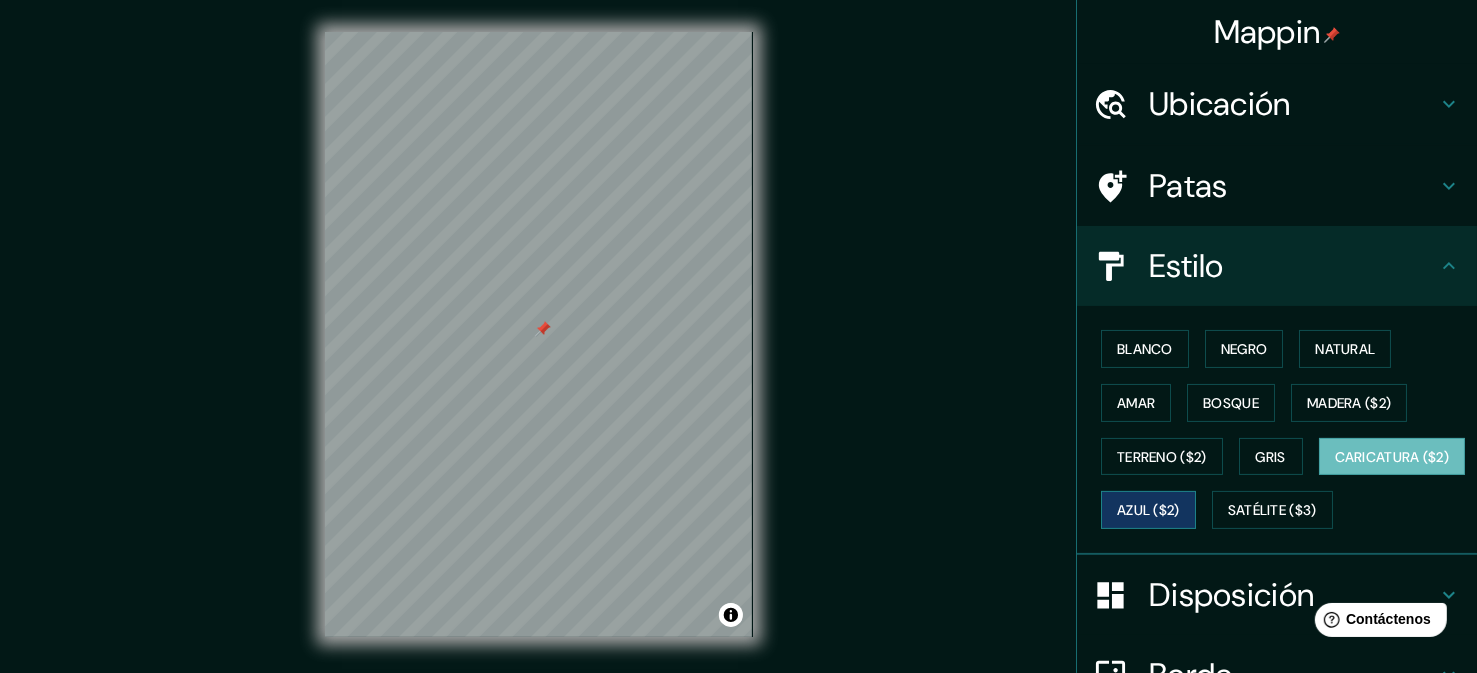 click on "Azul ($2)" at bounding box center [1148, 510] 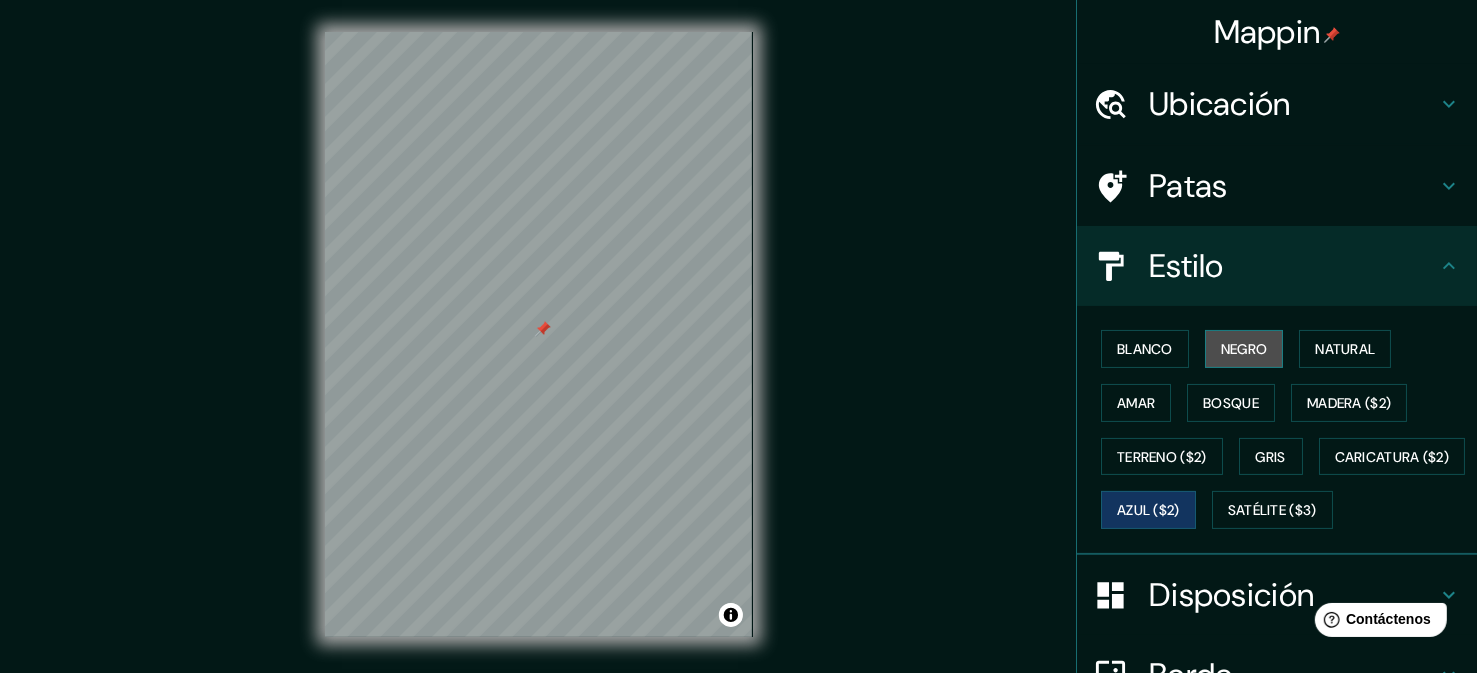 click on "Negro" at bounding box center (1244, 349) 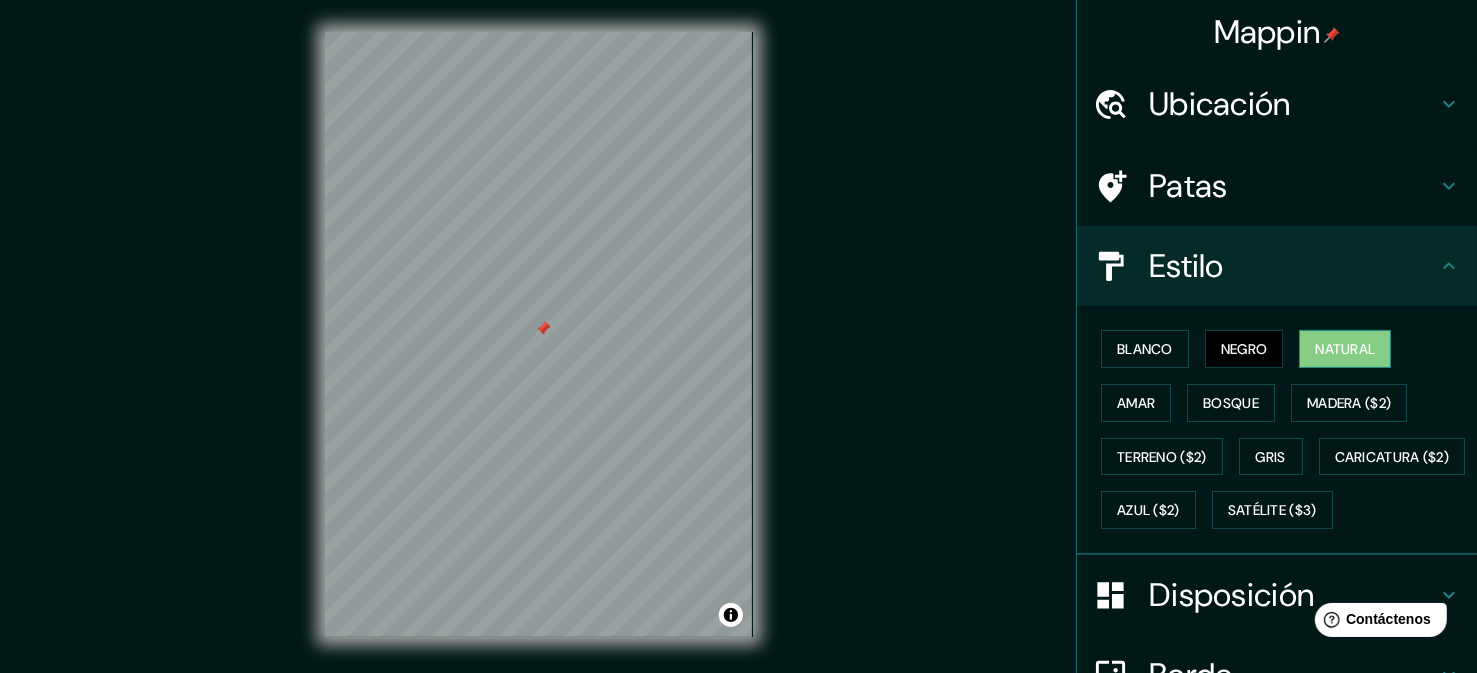 click on "Natural" at bounding box center [1345, 349] 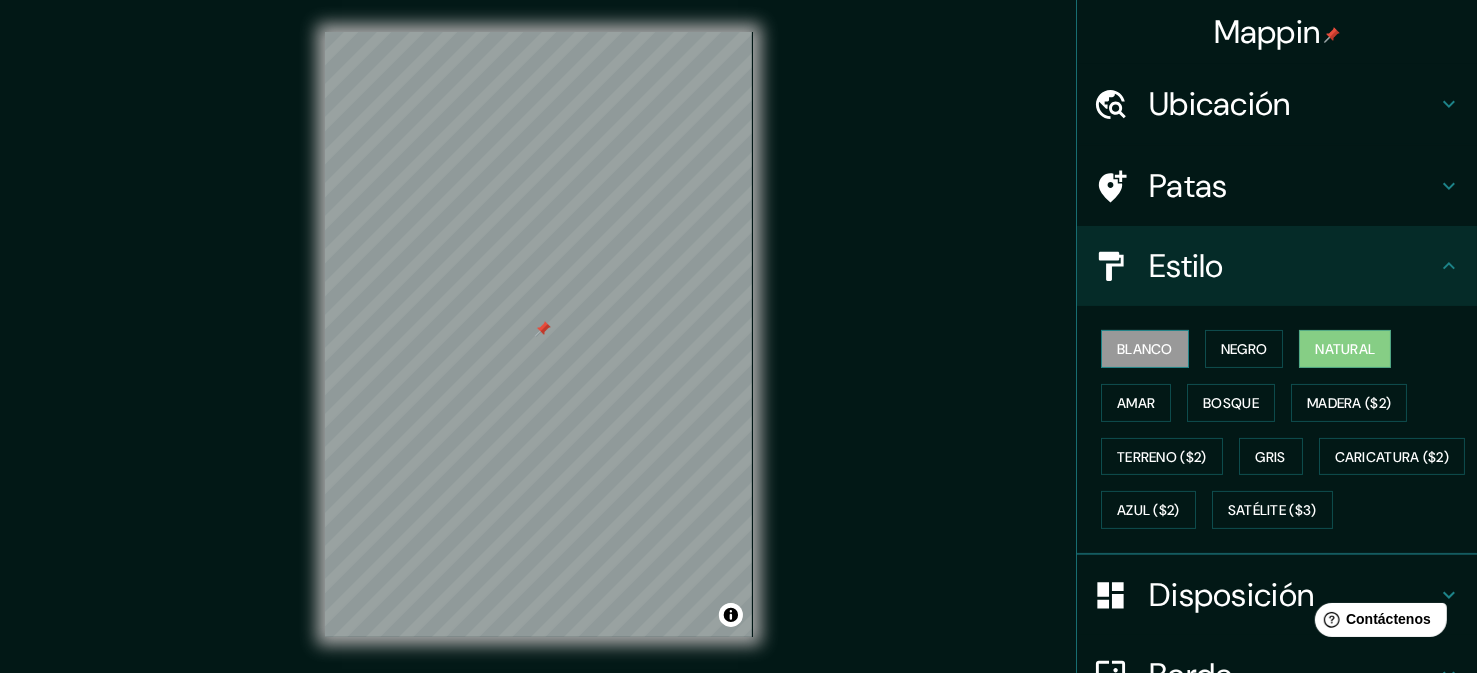 click on "Blanco" at bounding box center (1145, 349) 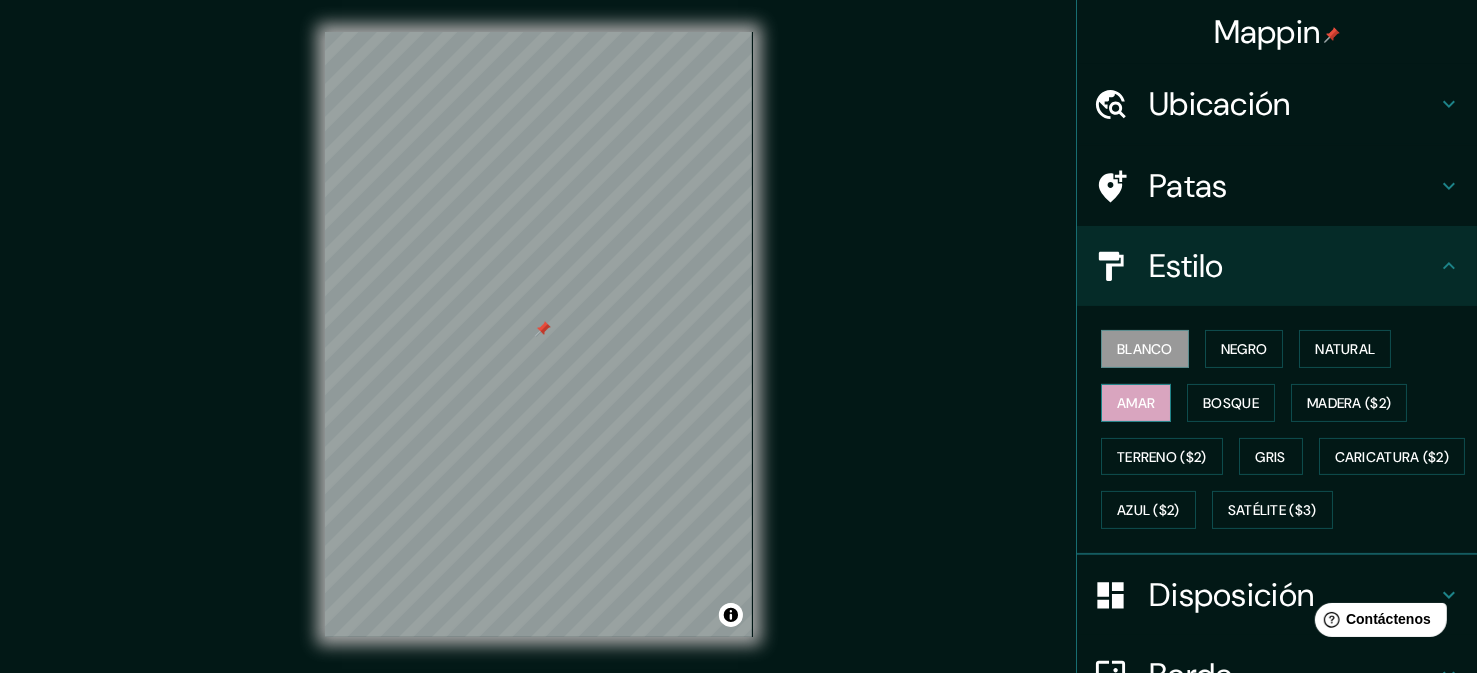 click on "Amar" at bounding box center [1136, 403] 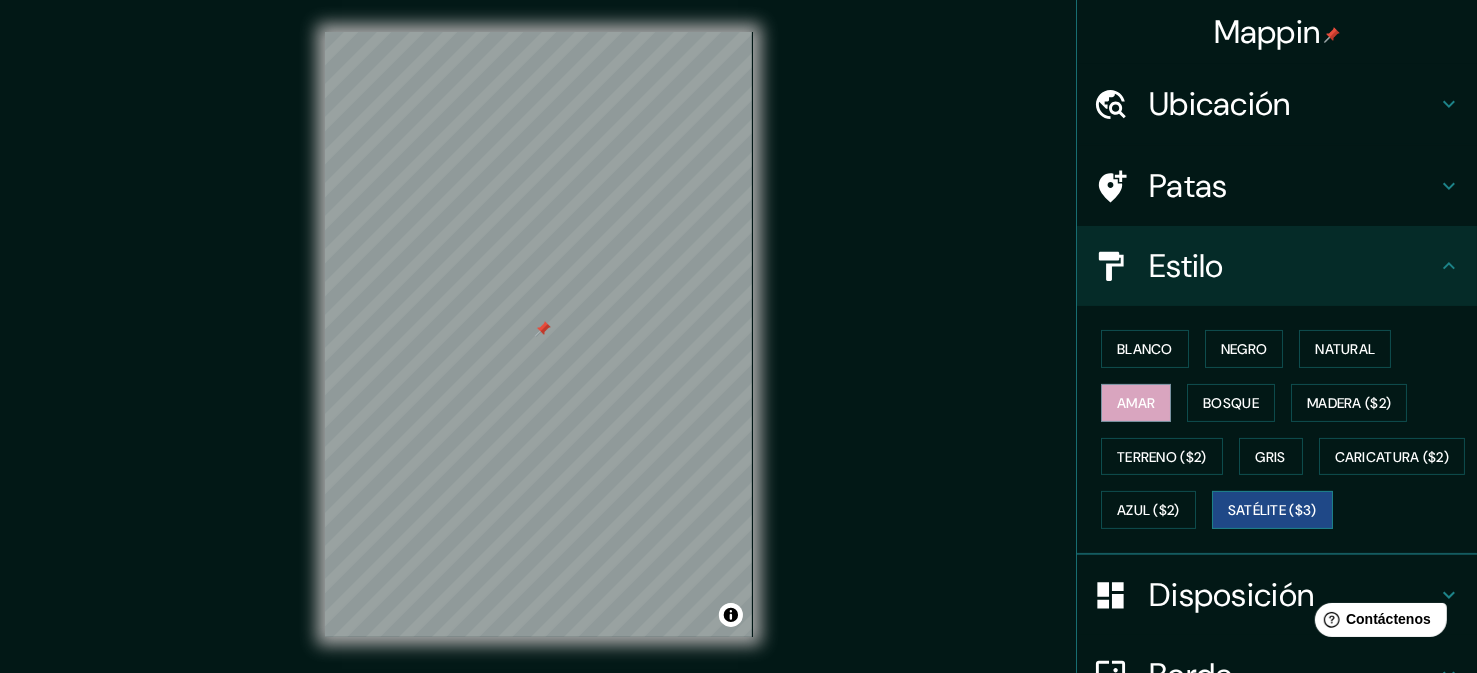 click on "Satélite ($3)" at bounding box center [1272, 511] 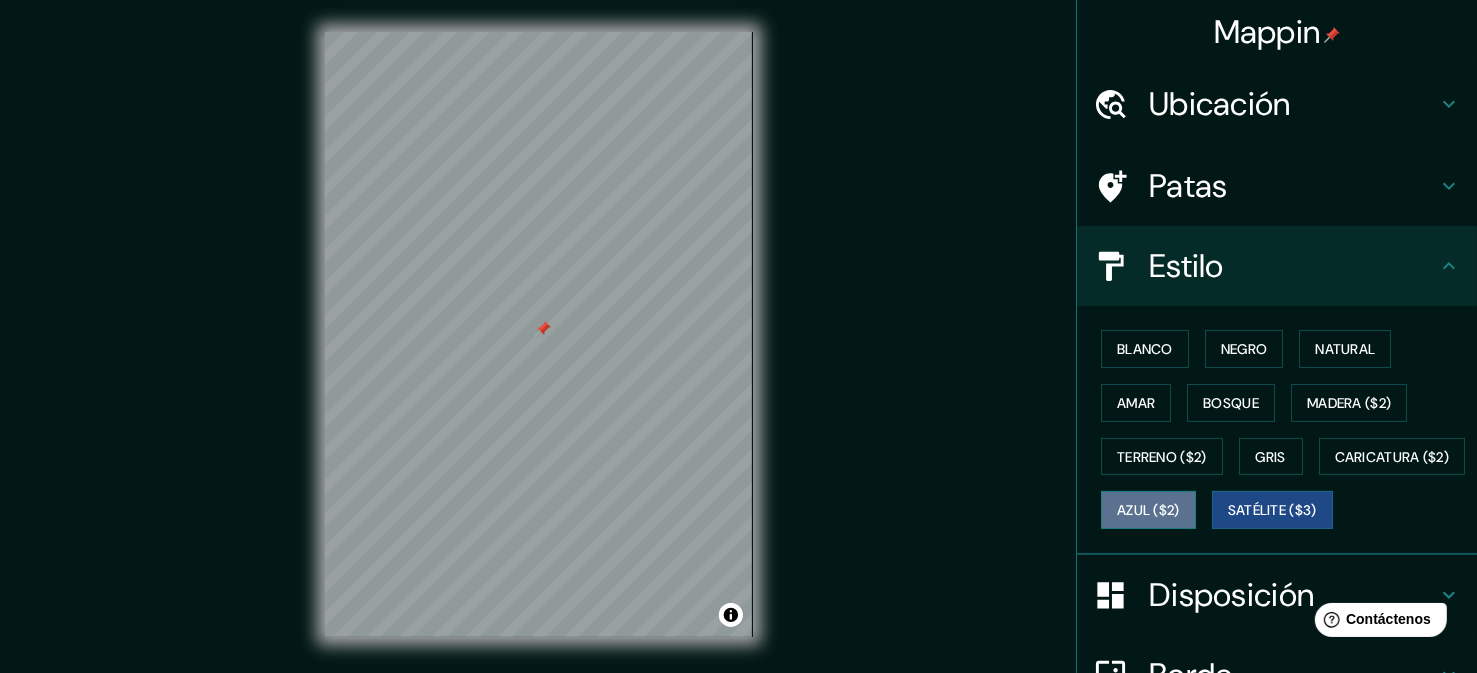 click on "Azul ($2)" at bounding box center (1148, 511) 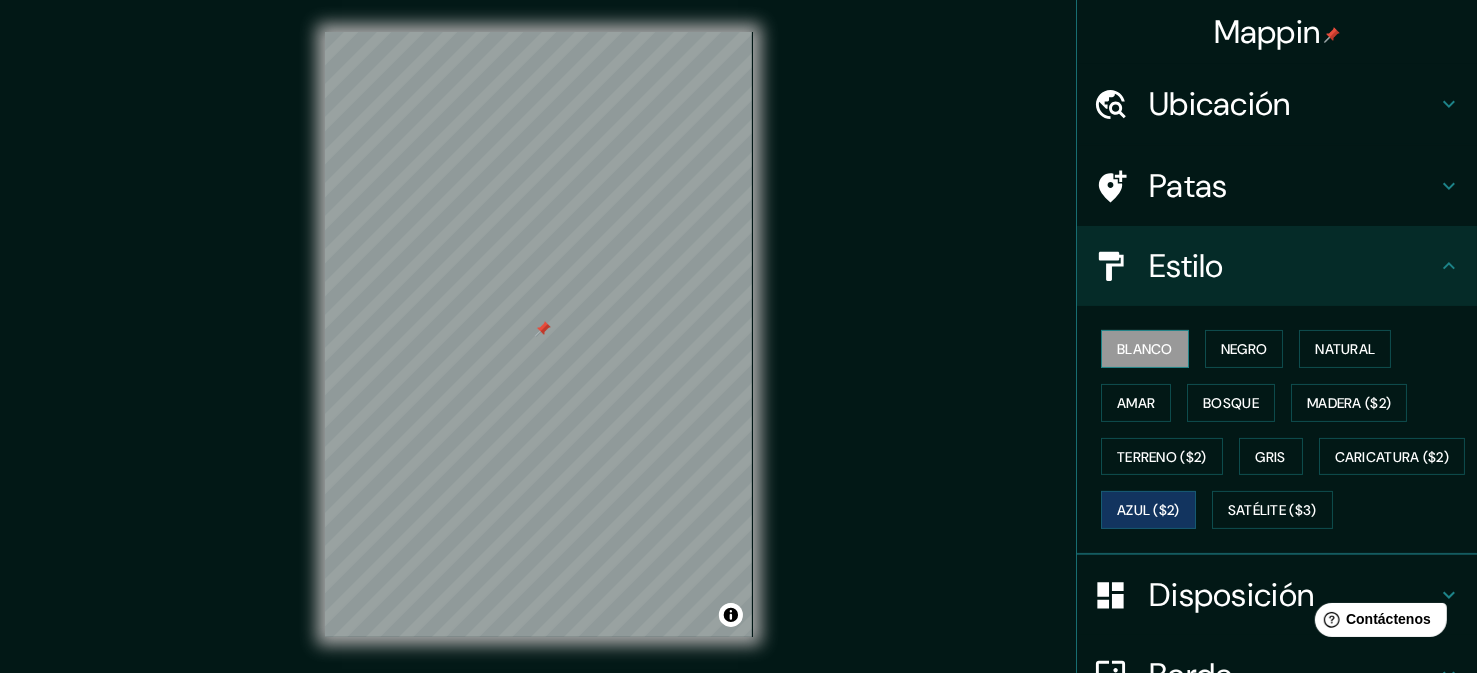click on "Blanco" at bounding box center [1145, 349] 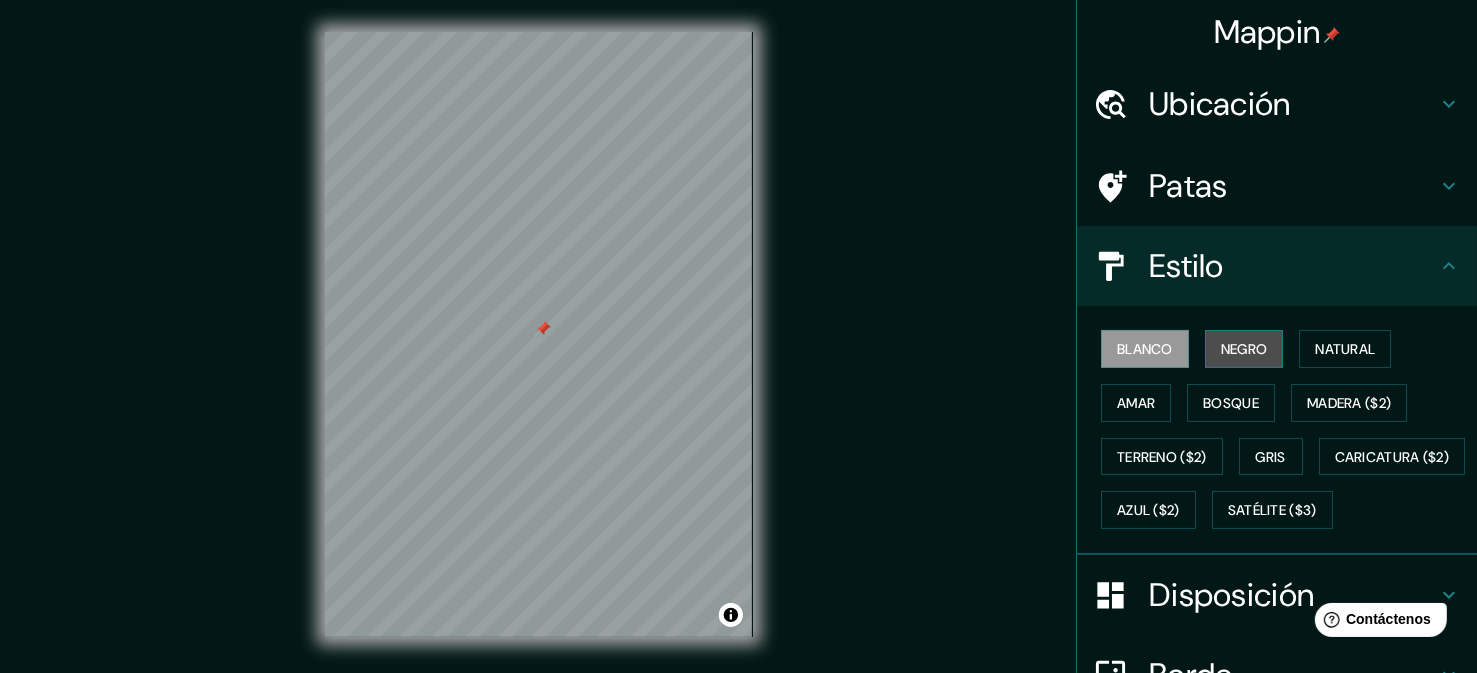 click on "Negro" at bounding box center (1244, 349) 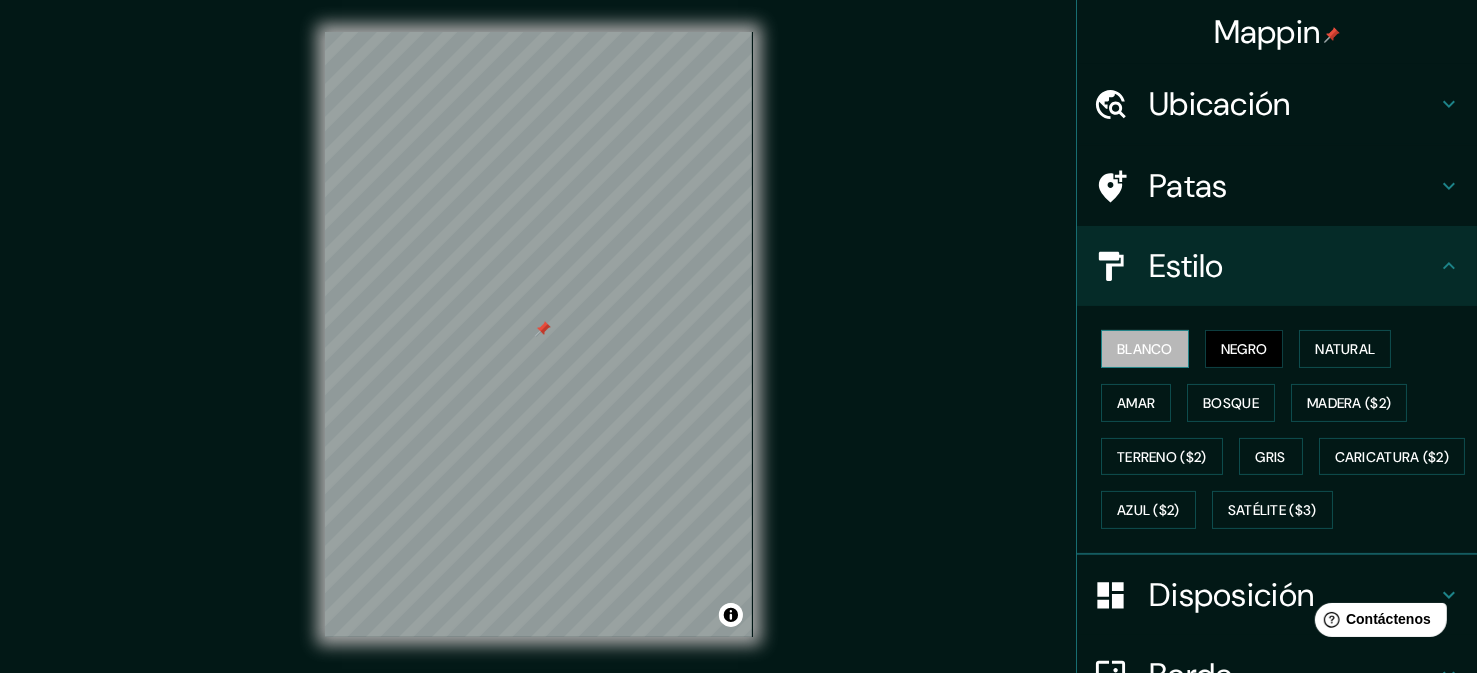 click on "Blanco" at bounding box center (1145, 349) 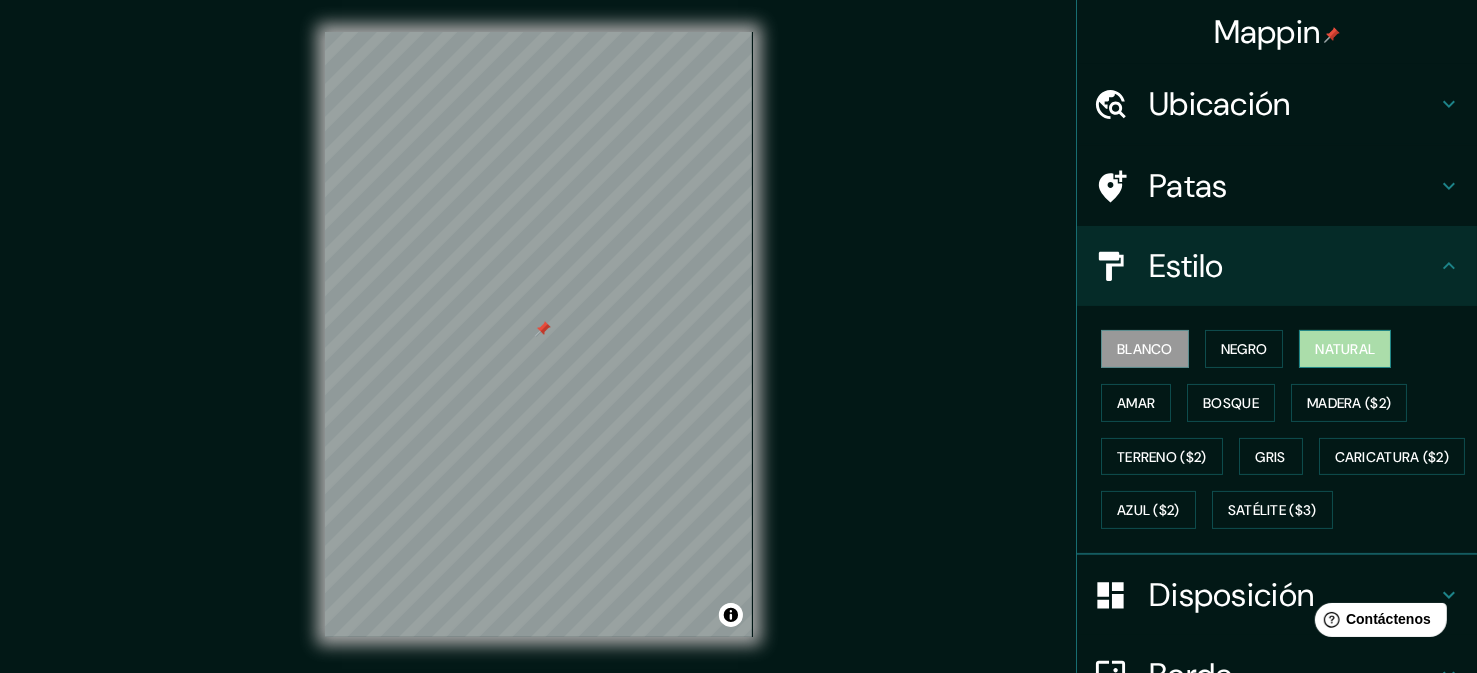 click on "Natural" at bounding box center [1345, 349] 